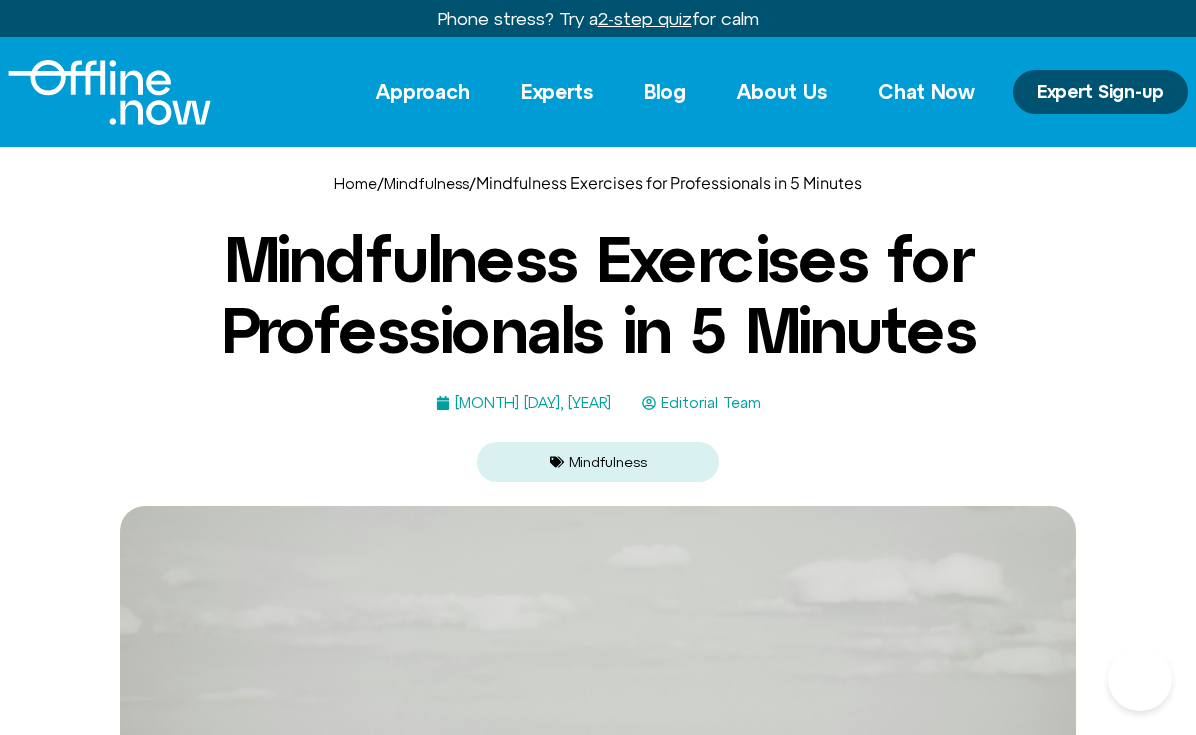 scroll, scrollTop: 0, scrollLeft: 0, axis: both 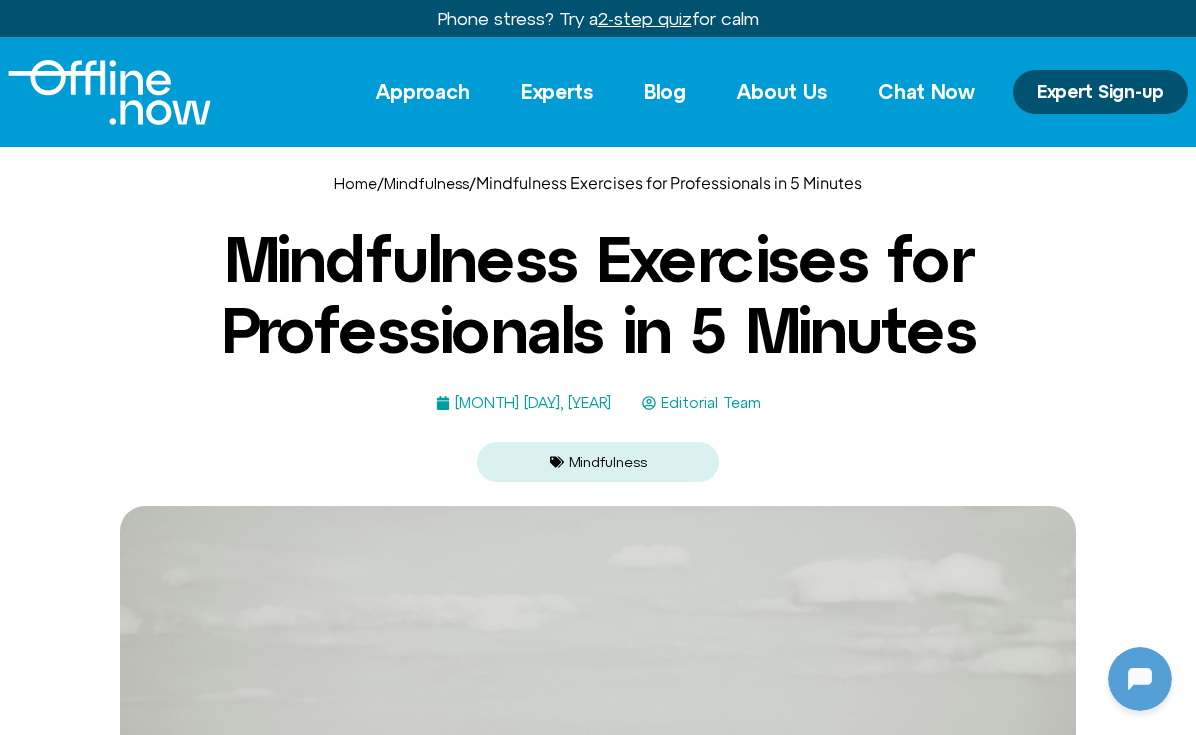 click on "Home   /   Mindfulness   /   Mindfulness Exercises for Professionals in 5 Minutes
Mindfulness Exercises for Professionals in 5 Minutes
[MONTH] [DAY], [YEAR]
Editorial Team
Mindfulness" at bounding box center (598, 326) 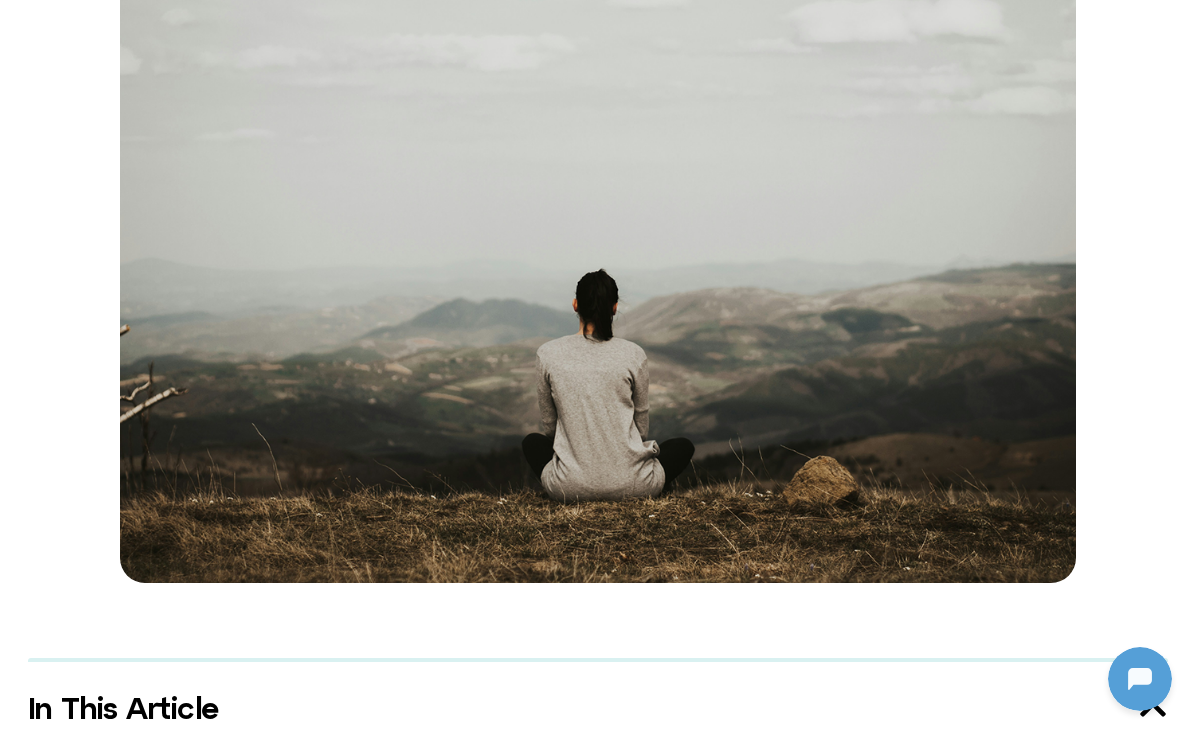 scroll, scrollTop: 568, scrollLeft: 0, axis: vertical 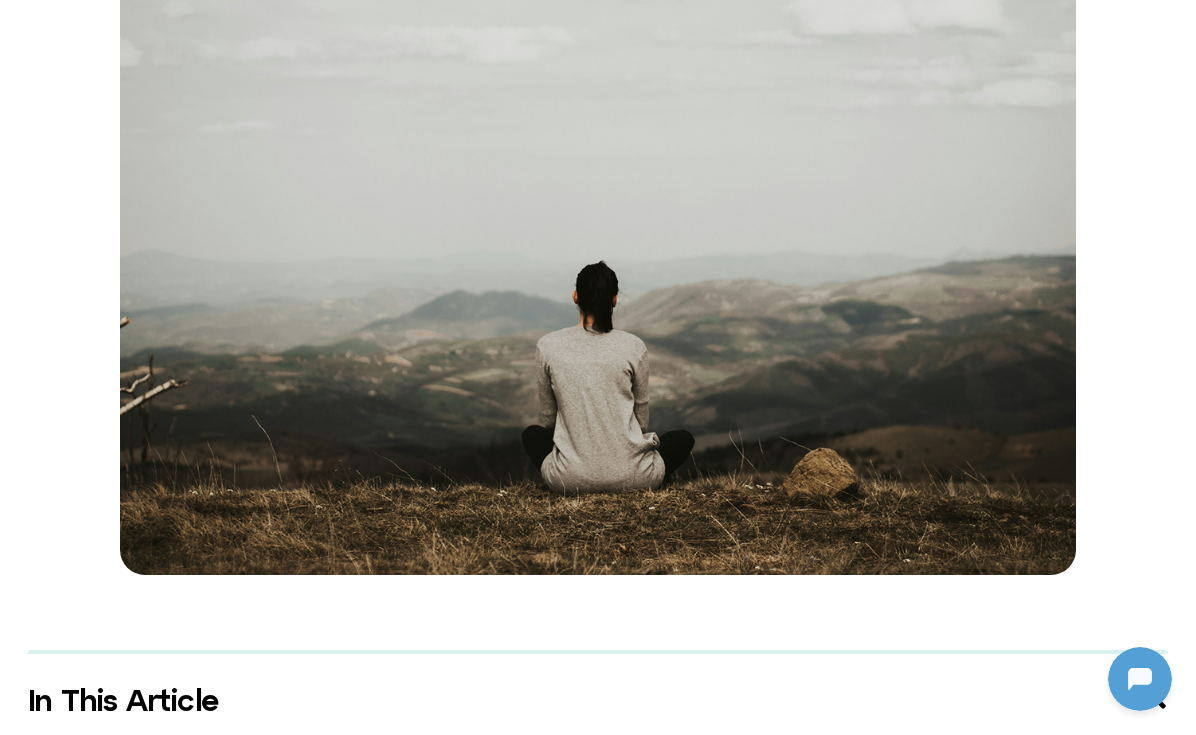 click at bounding box center [598, 257] 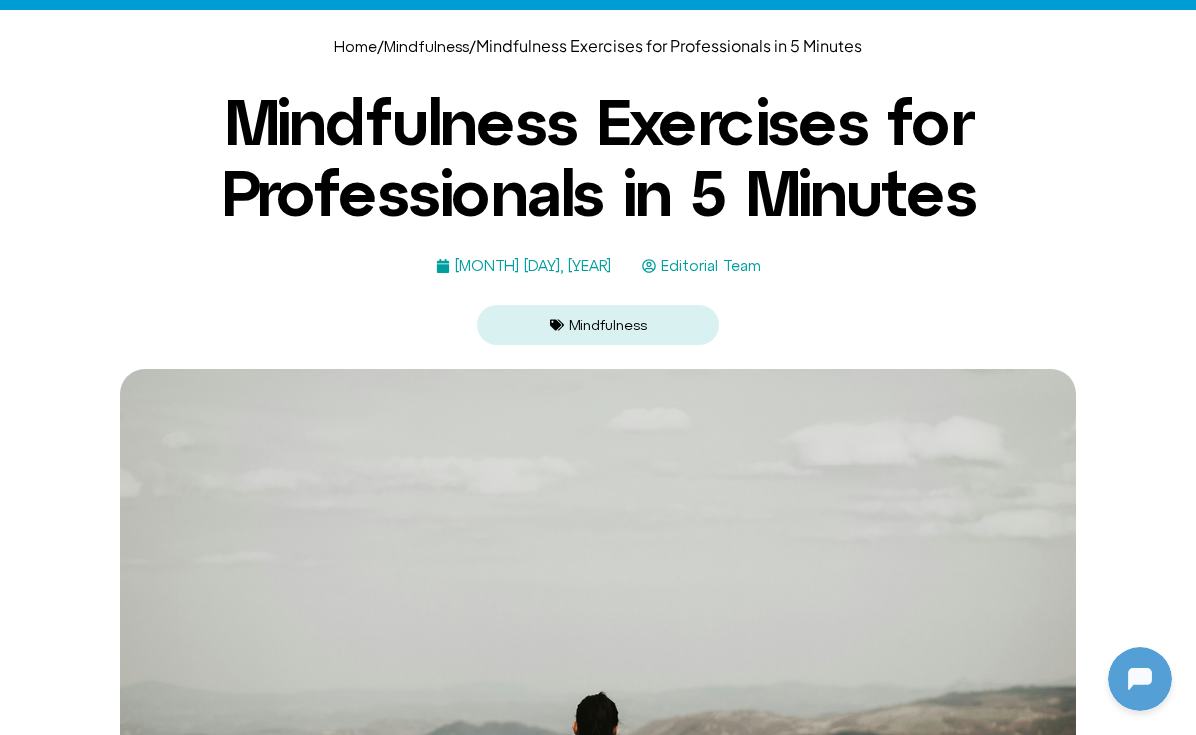 scroll, scrollTop: 121, scrollLeft: 0, axis: vertical 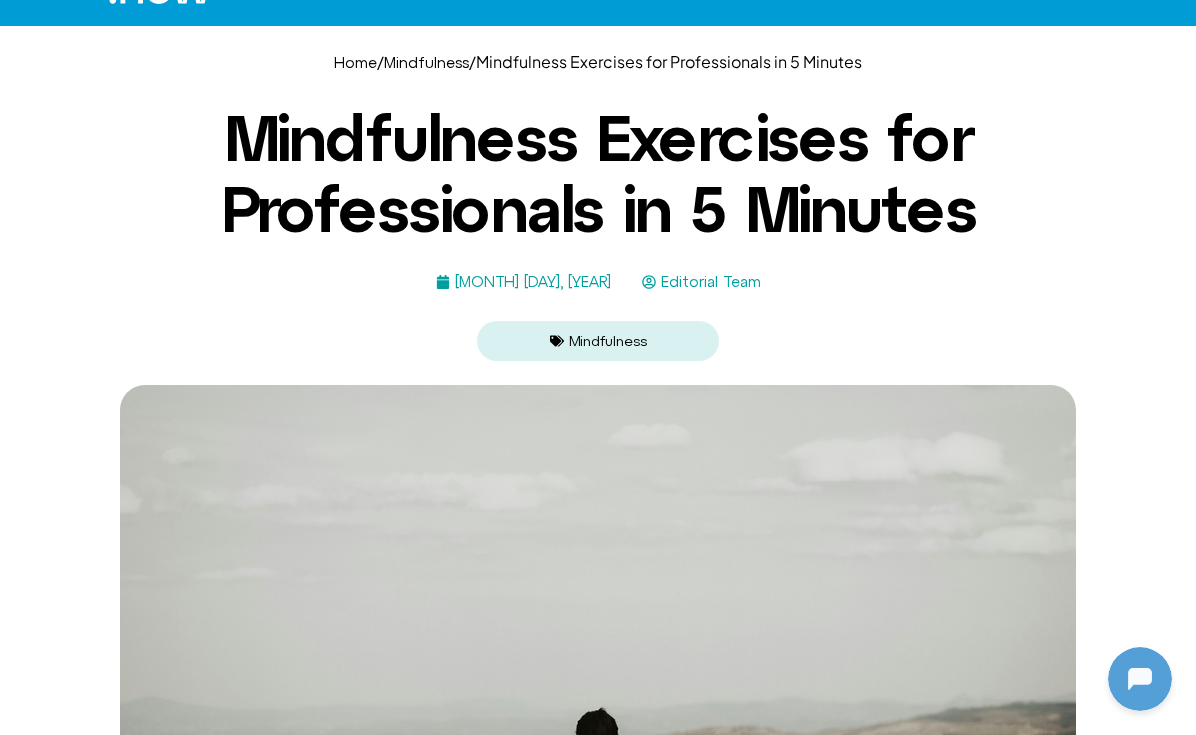 click on "Mindfulness" at bounding box center [608, 341] 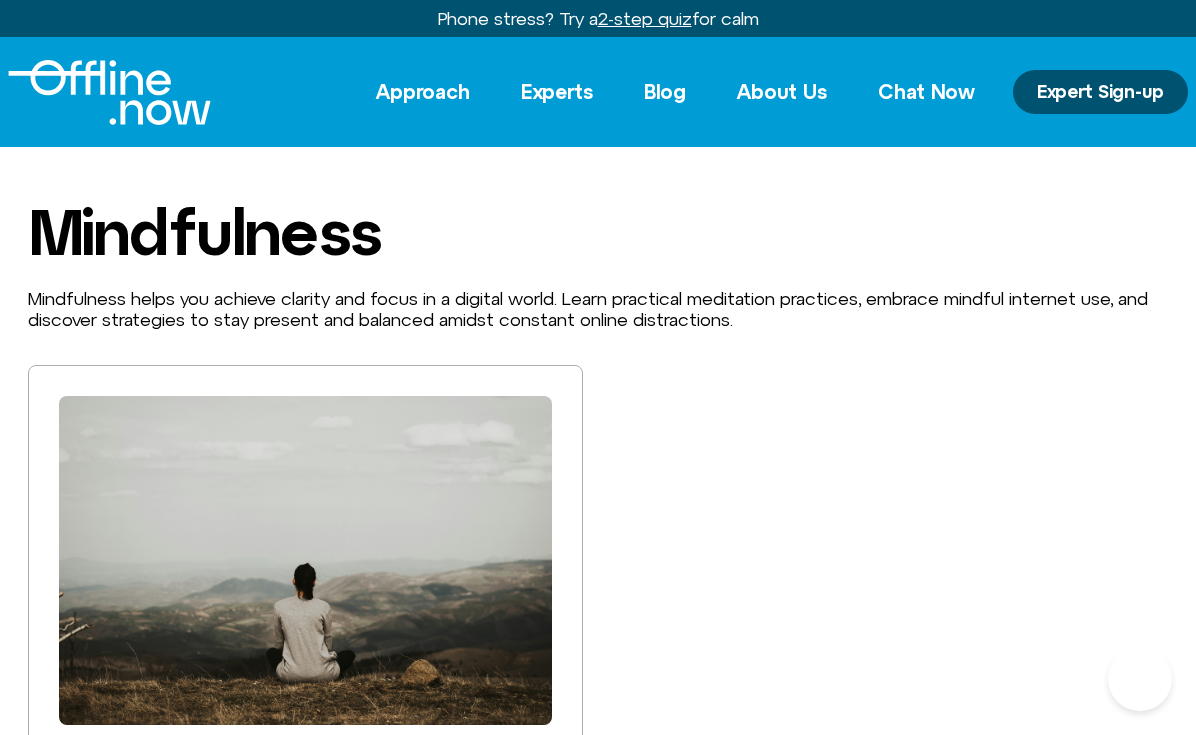 scroll, scrollTop: 0, scrollLeft: 0, axis: both 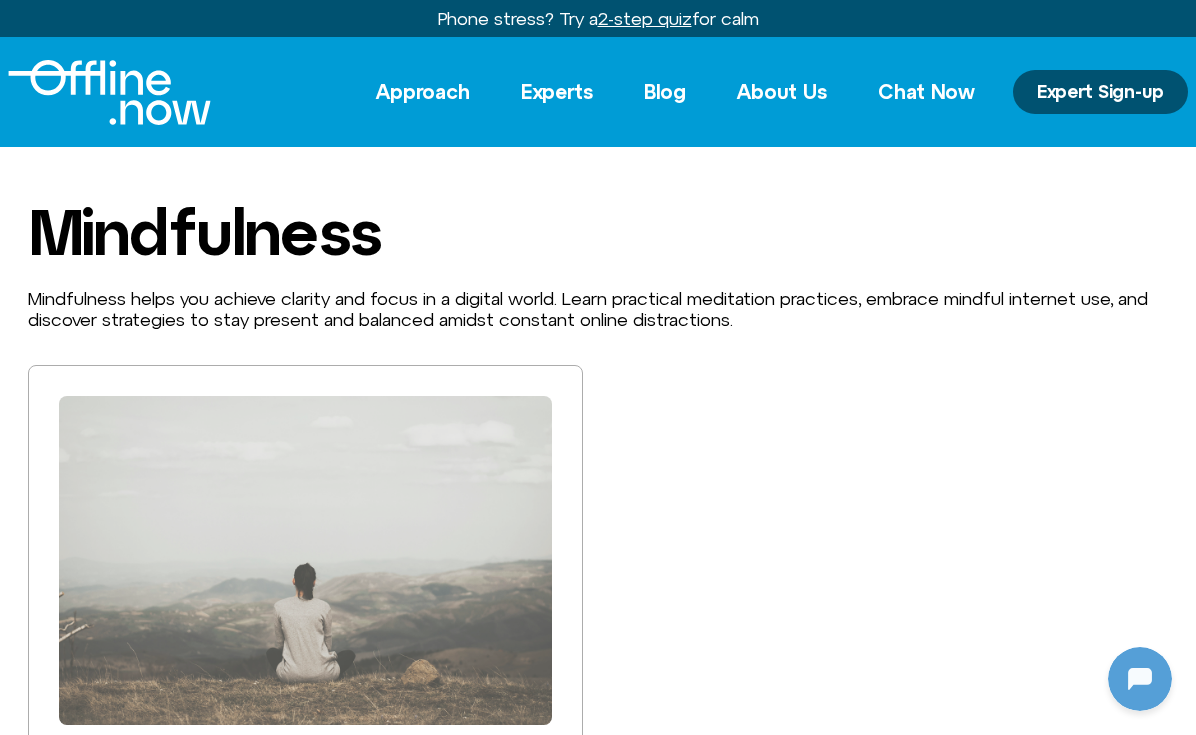click 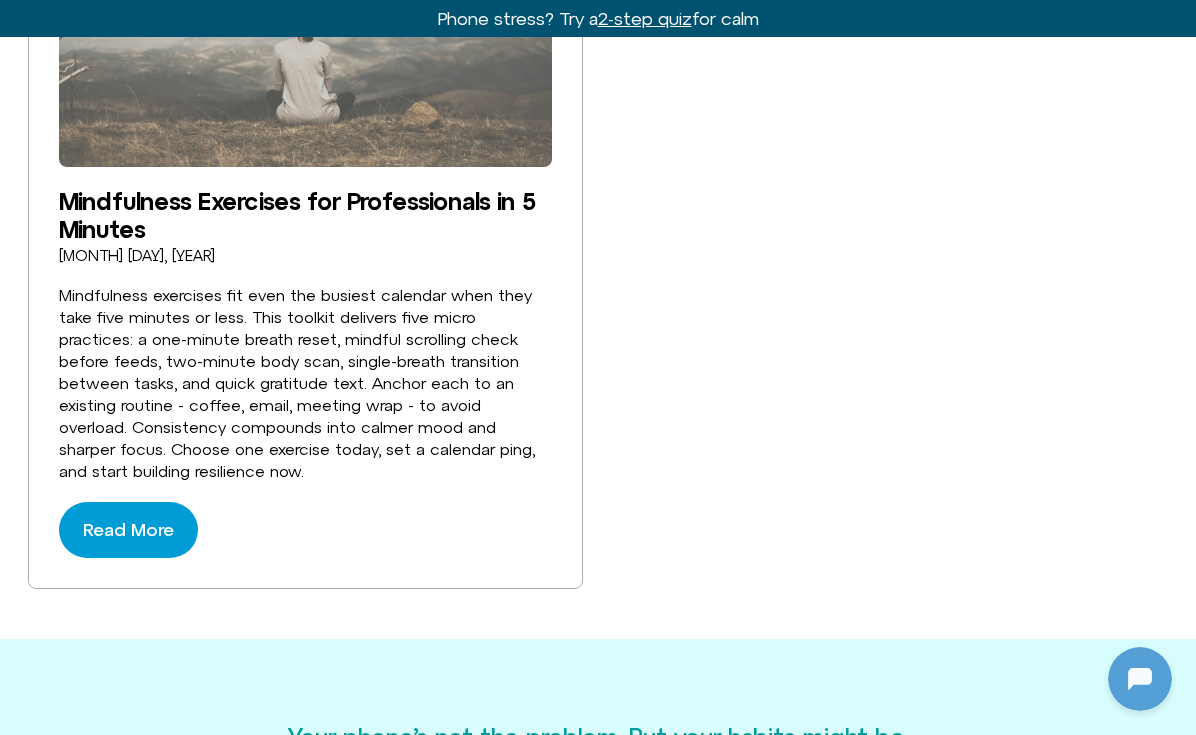 scroll, scrollTop: 561, scrollLeft: 0, axis: vertical 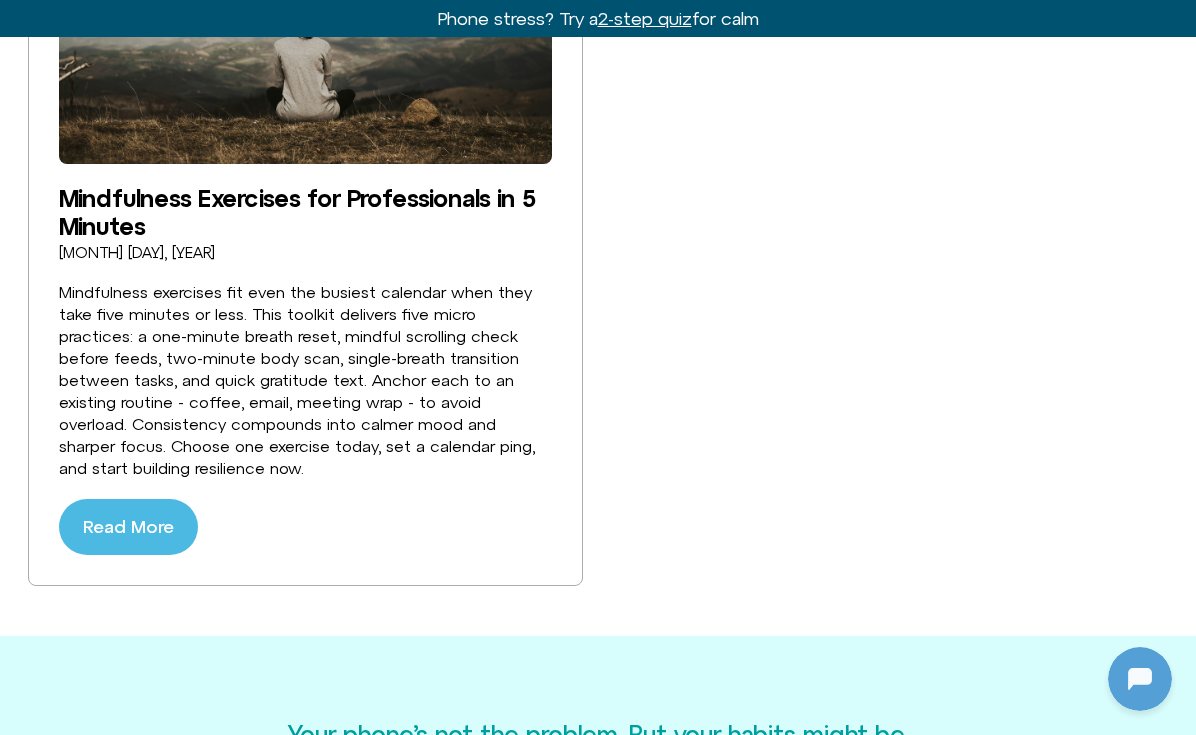 click on "Read More" 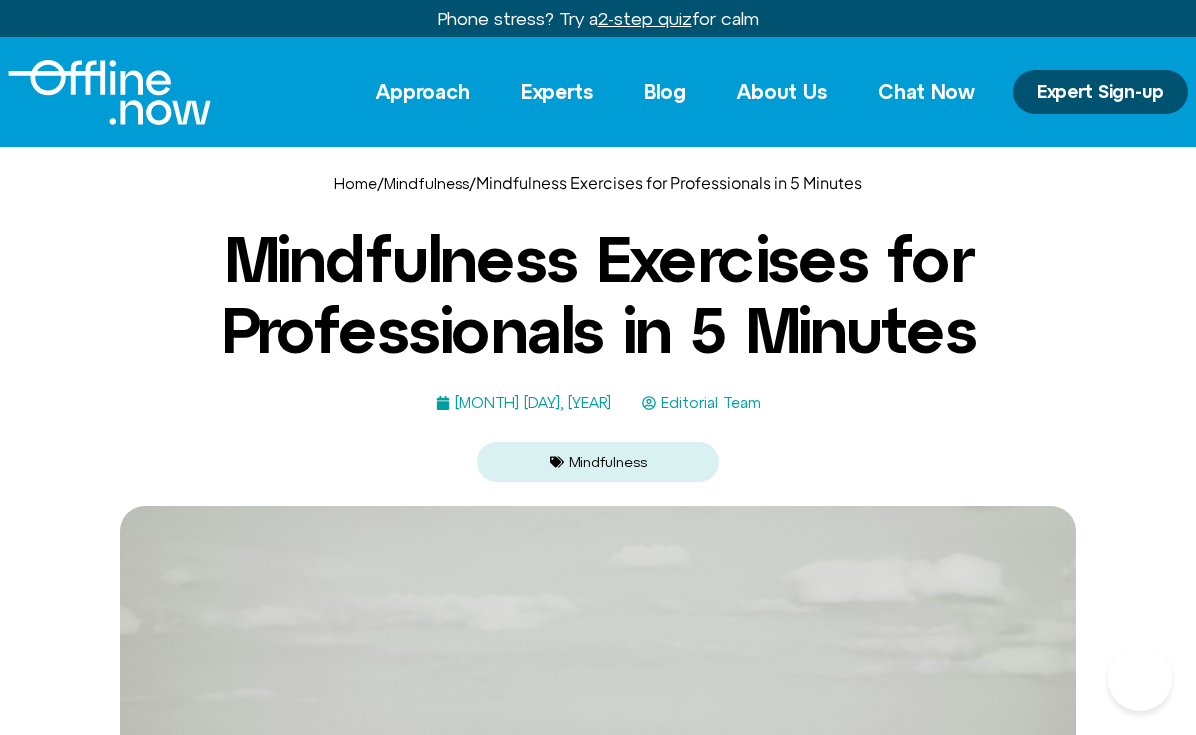 scroll, scrollTop: 0, scrollLeft: 0, axis: both 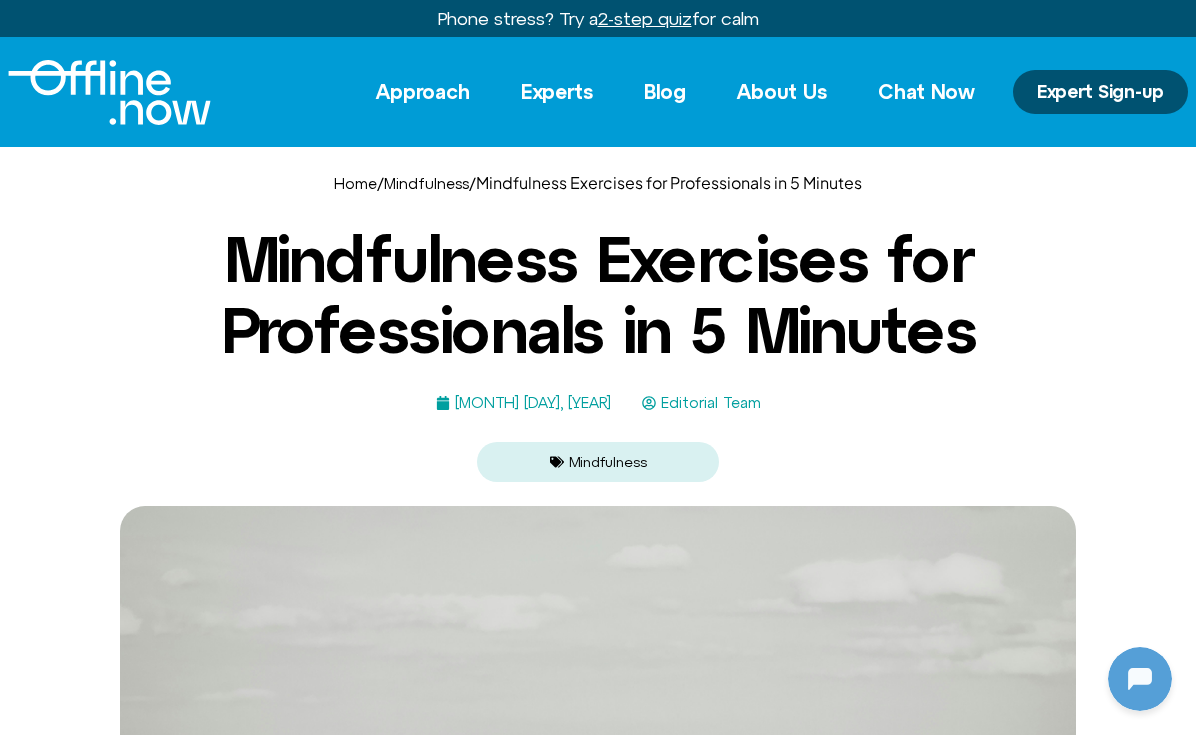 click on "Home   /   Mindfulness   /   Mindfulness Exercises for Professionals in 5 Minutes
Mindfulness Exercises for Professionals in 5 Minutes
[MONTH] [DAY], [YEAR]
Editorial Team
Mindfulness" at bounding box center [598, 326] 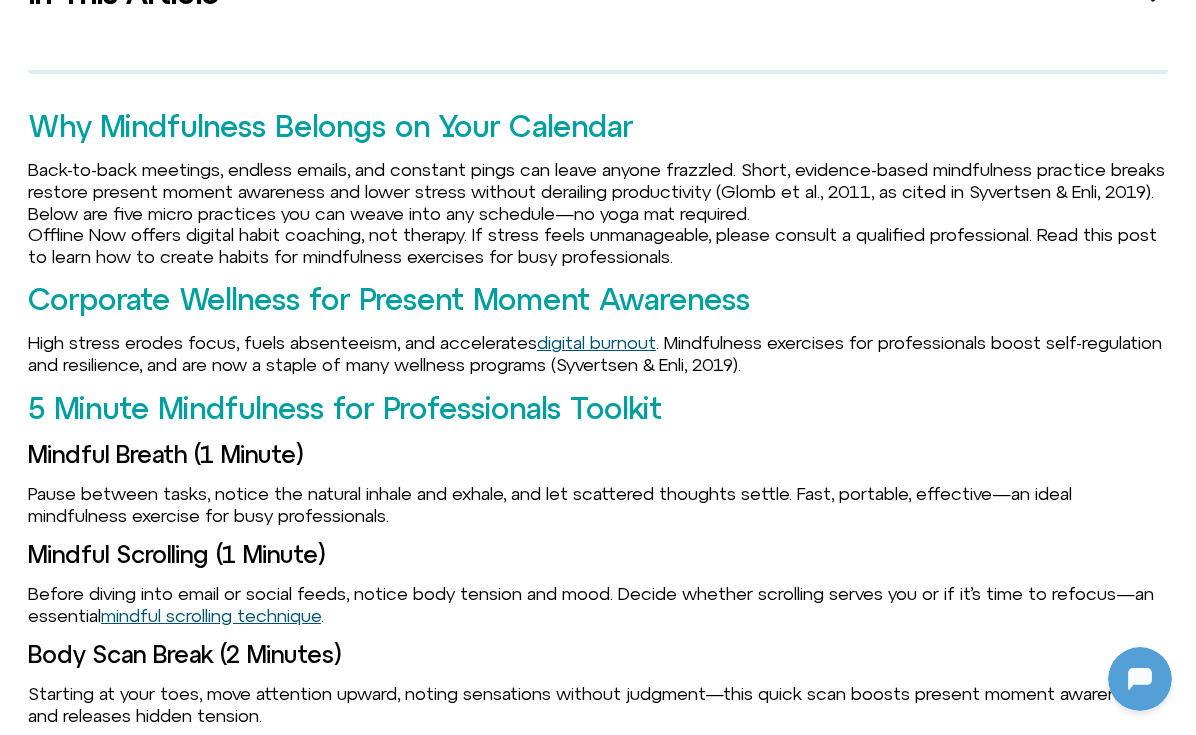 scroll, scrollTop: 1278, scrollLeft: 0, axis: vertical 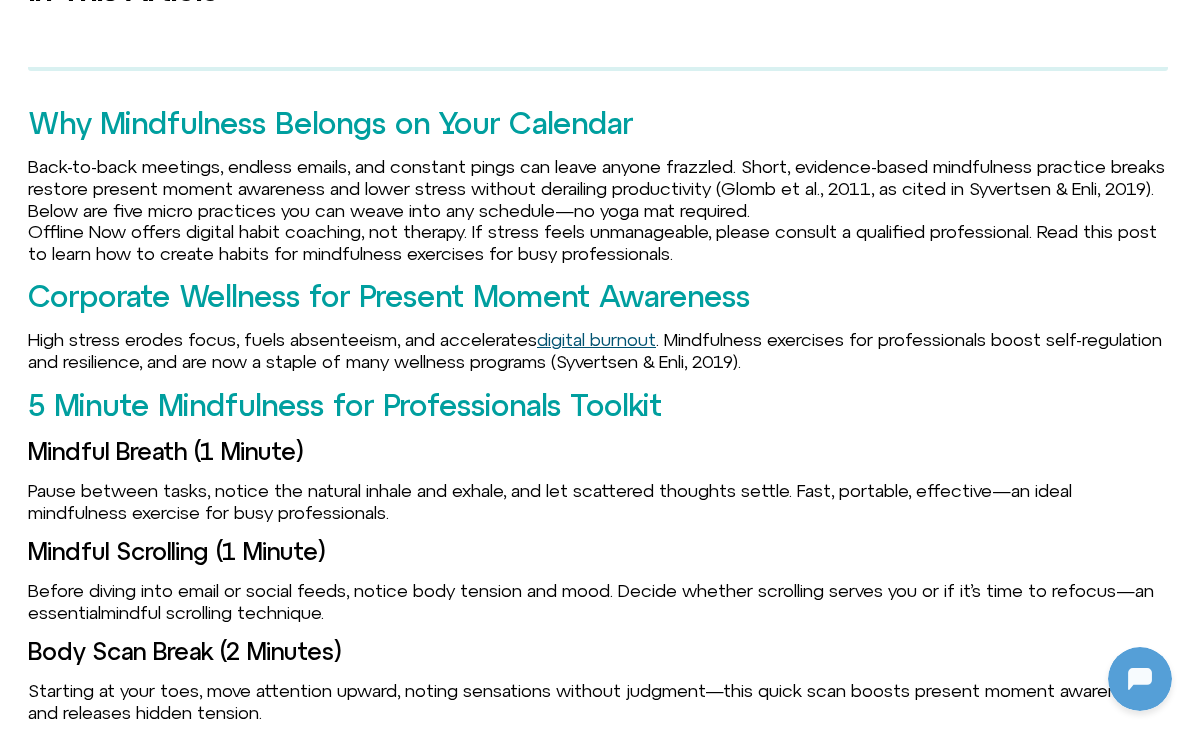 click on "mindful scrolling technique" at bounding box center (211, 612) 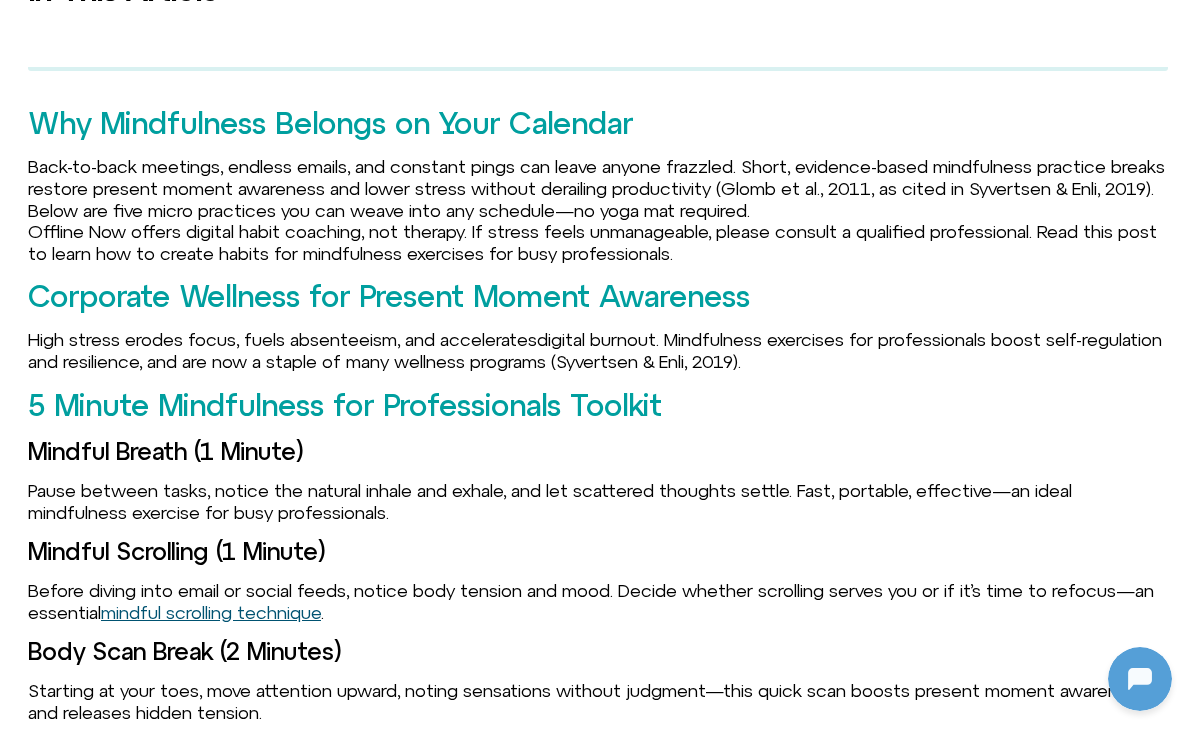 click on "digital burnout" at bounding box center (596, 339) 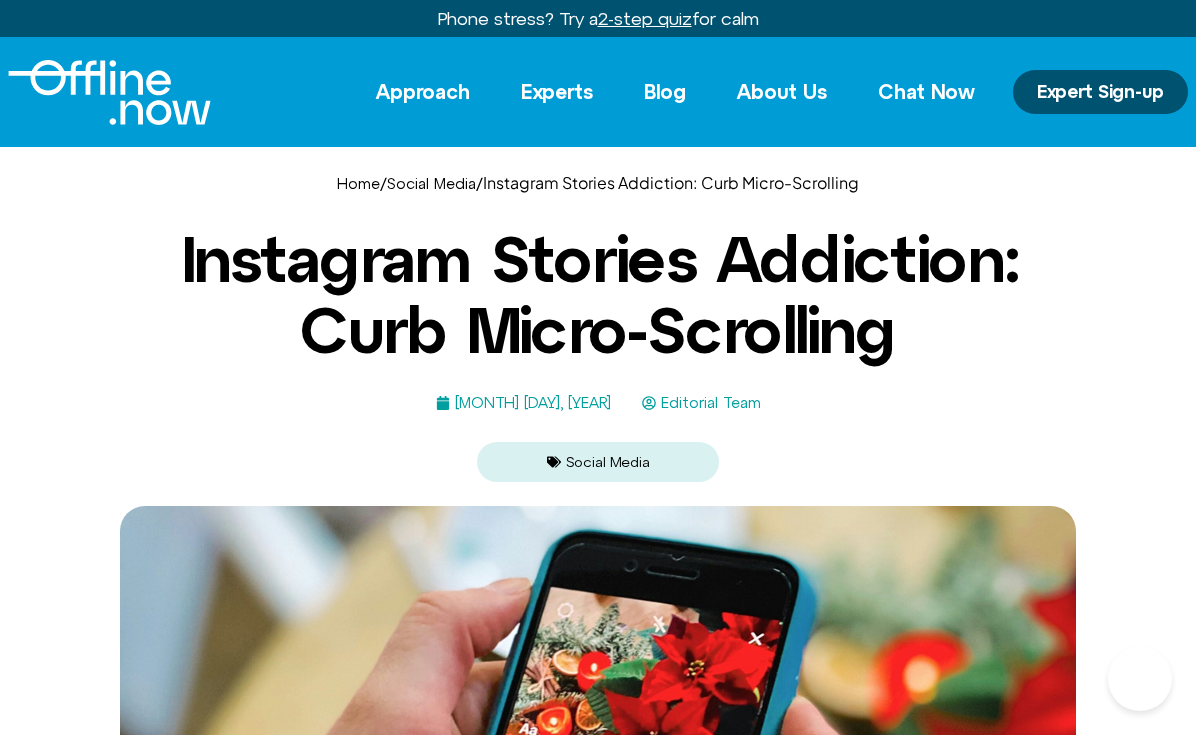 scroll, scrollTop: 0, scrollLeft: 0, axis: both 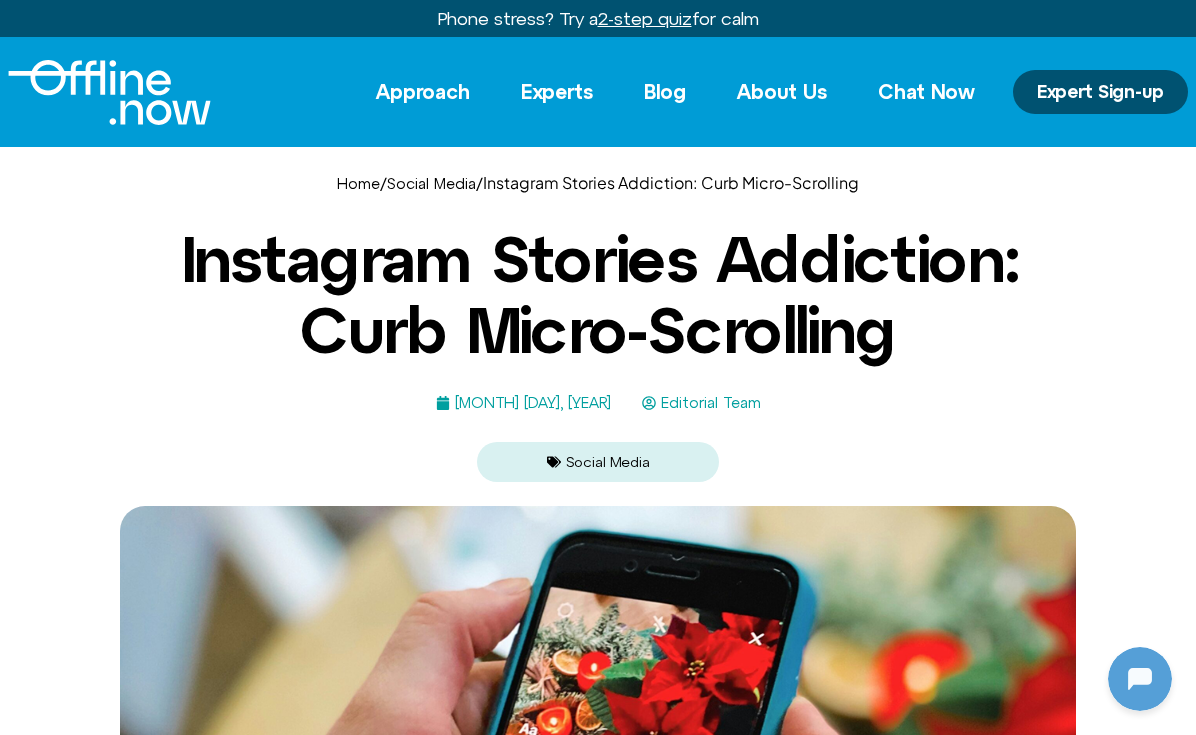 click on "Instagram Stories Addiction: Curb Micro-Scrolling" at bounding box center [598, 294] 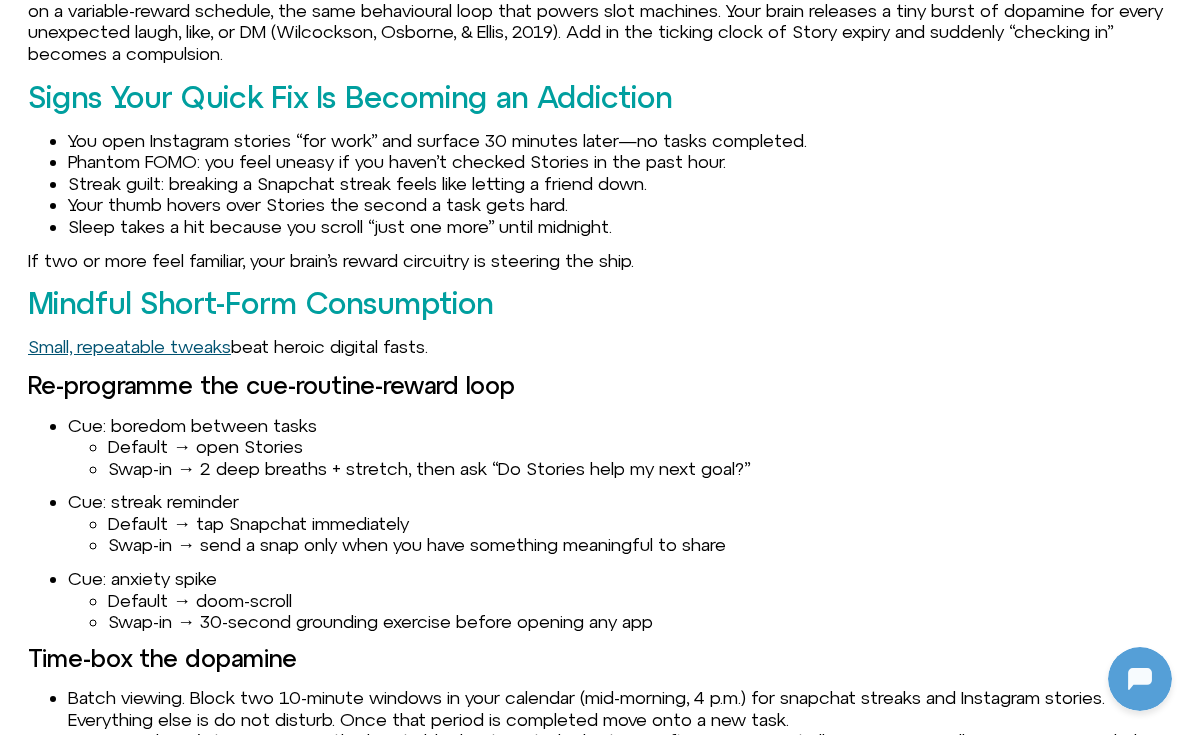 scroll, scrollTop: 1538, scrollLeft: 0, axis: vertical 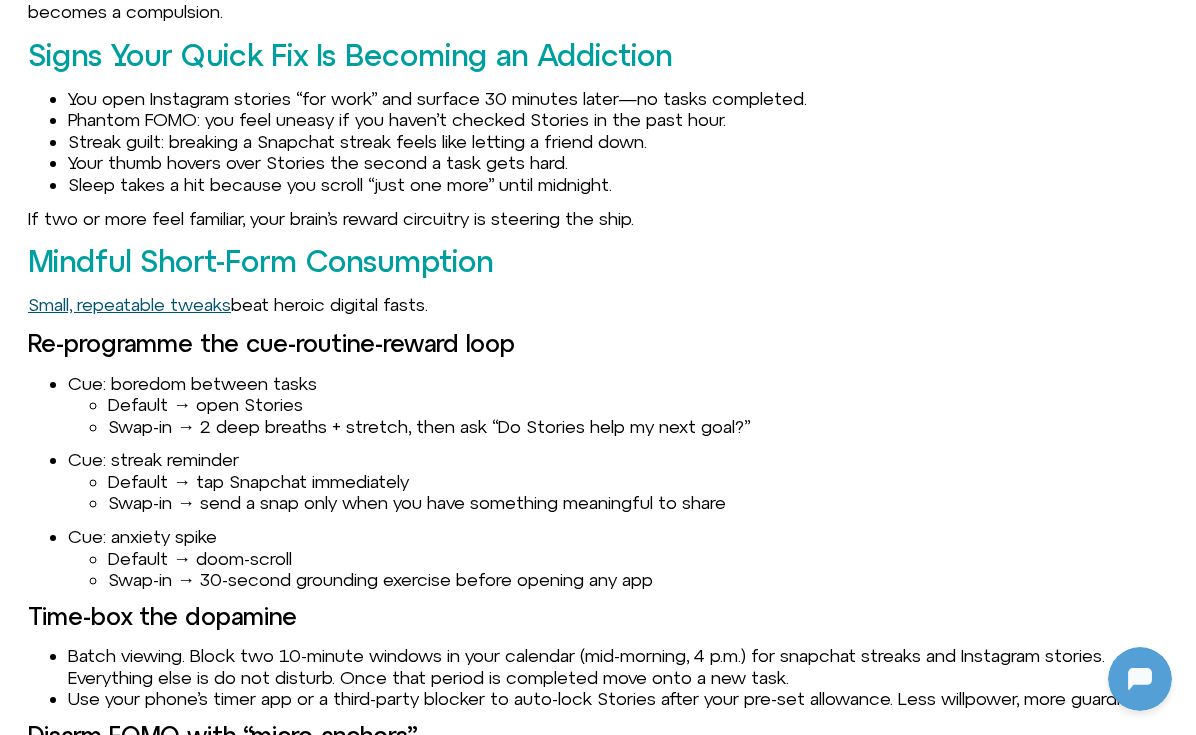 click on "The Quick-Scroll Trap — Why “Just One Instagram Story” Never Ends Short-form streams—Instagram Stories addiction,  TikTok loops , Snapchat updates—feel effortless. Each tap delivers a fresh hit of novelty on a variable-reward schedule, the same behavioural loop that powers slot machines. Your brain releases a tiny burst of dopamine for every unexpected laugh, like, or DM (Wilcockson, Osborne, & Ellis, 2019). Add in the ticking clock of Story expiry and suddenly “checking in” becomes a compulsion. Signs Your Quick Fix Is Becoming an Addiction You open Instagram stories “for work” and surface 30 minutes later—no tasks completed. Phantom FOMO: you feel uneasy if you haven’t checked Stories in the past hour. Streak guilt: breaking a Snapchat streak feels like letting a friend down. Your thumb hovers over Stories the second a task gets hard. Sleep takes a hit because you scroll “just one more” until midnight. Mindful Short-Form Consumption Small, repeatable tweaks References" at bounding box center (598, 750) 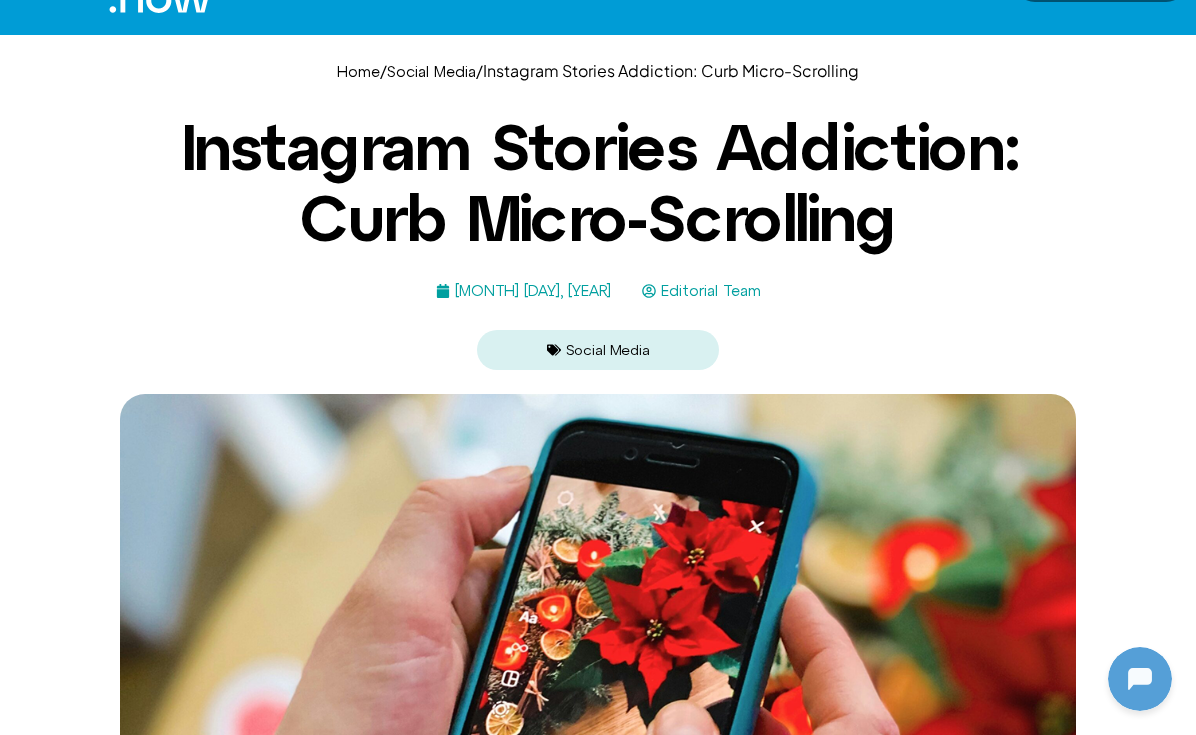 scroll, scrollTop: 100, scrollLeft: 0, axis: vertical 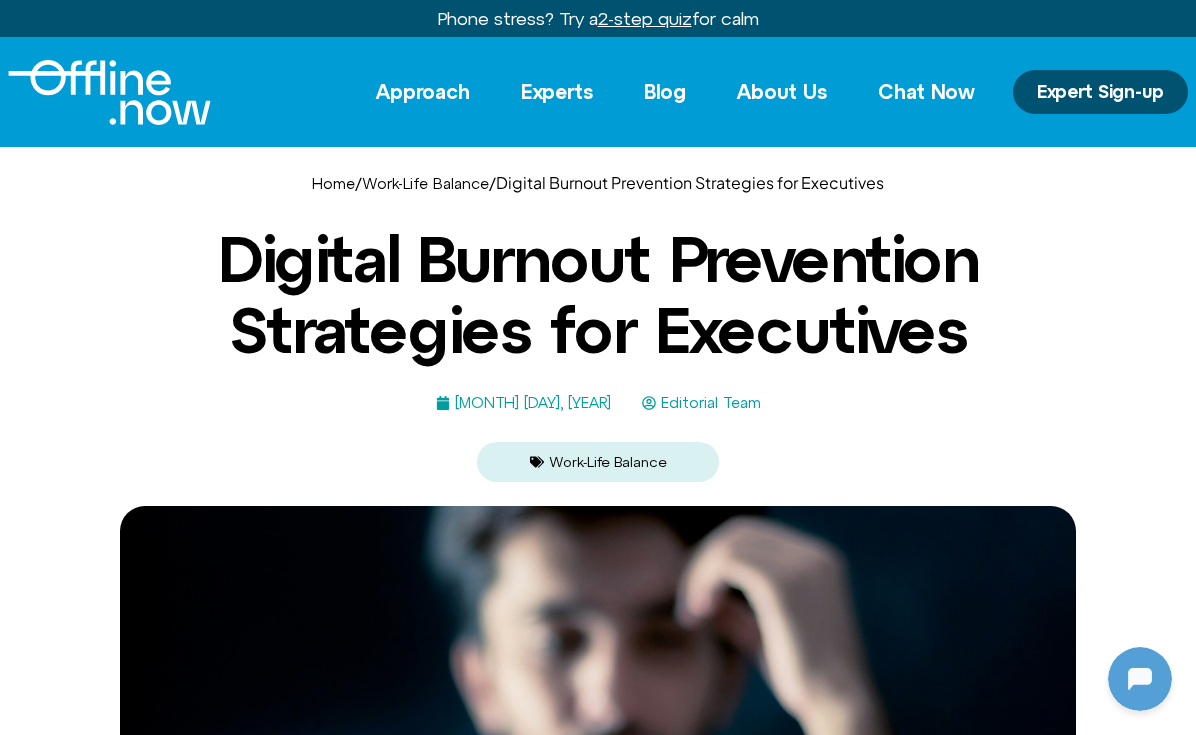click at bounding box center [598, 825] 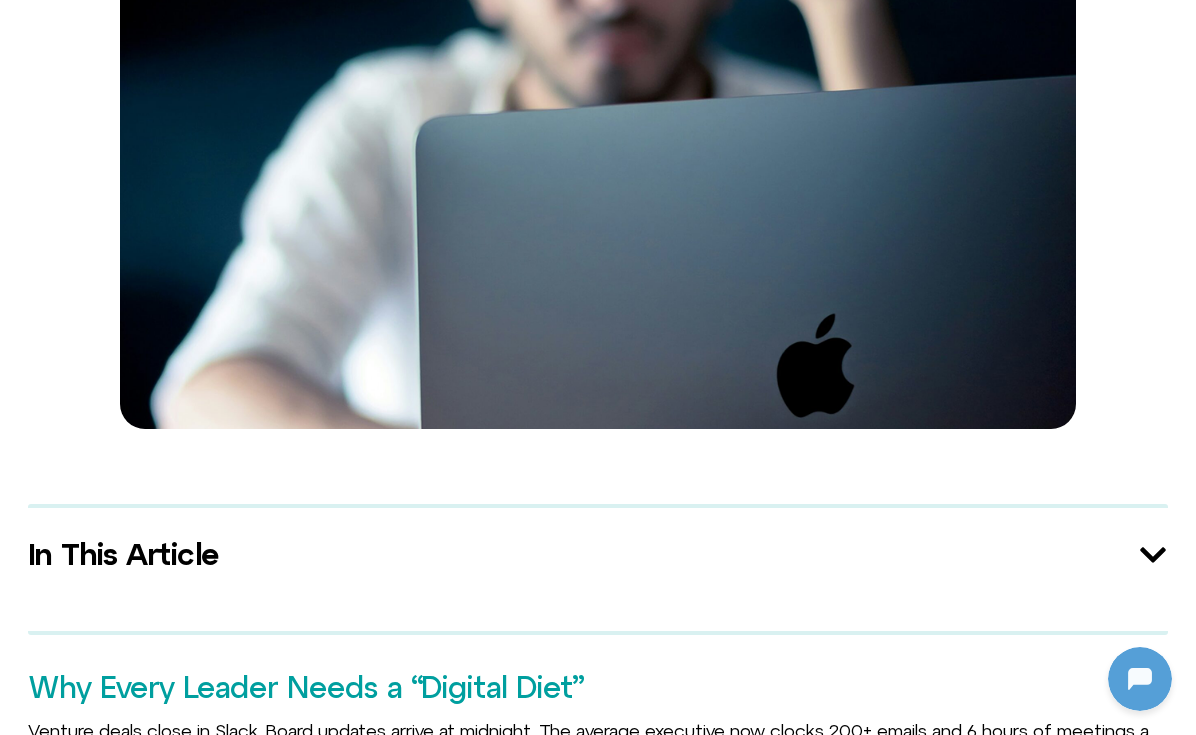 scroll, scrollTop: 721, scrollLeft: 0, axis: vertical 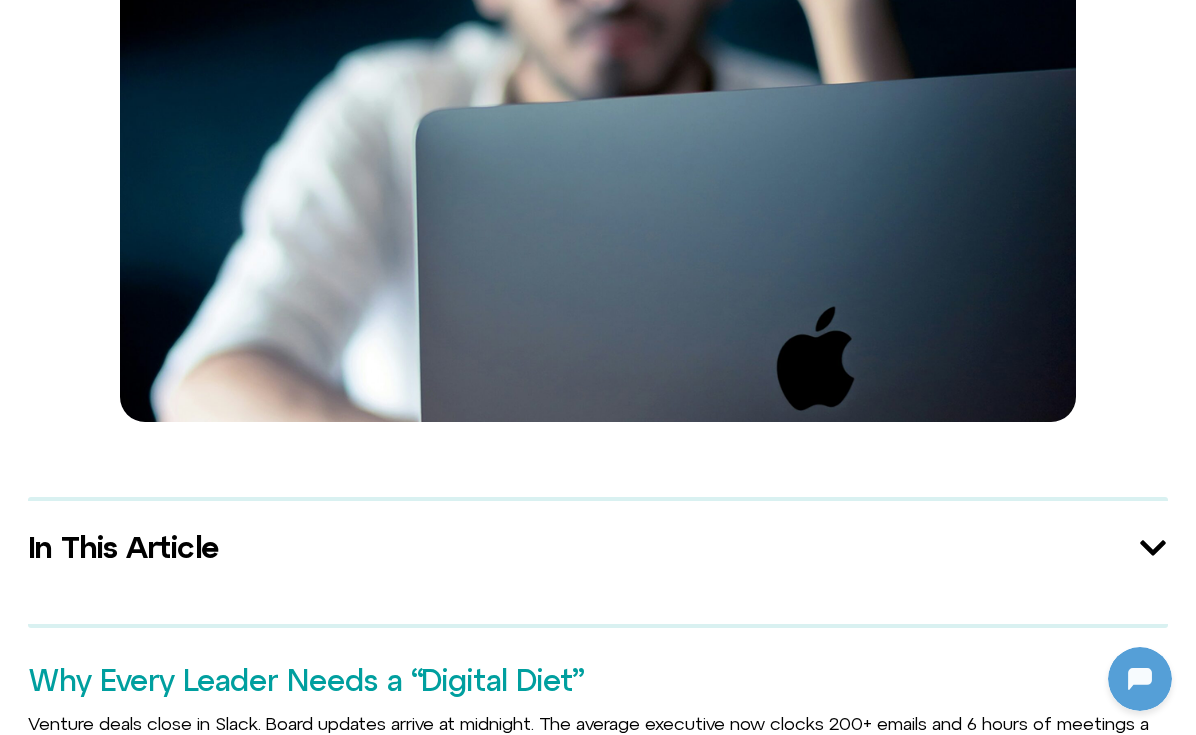 click at bounding box center [598, 104] 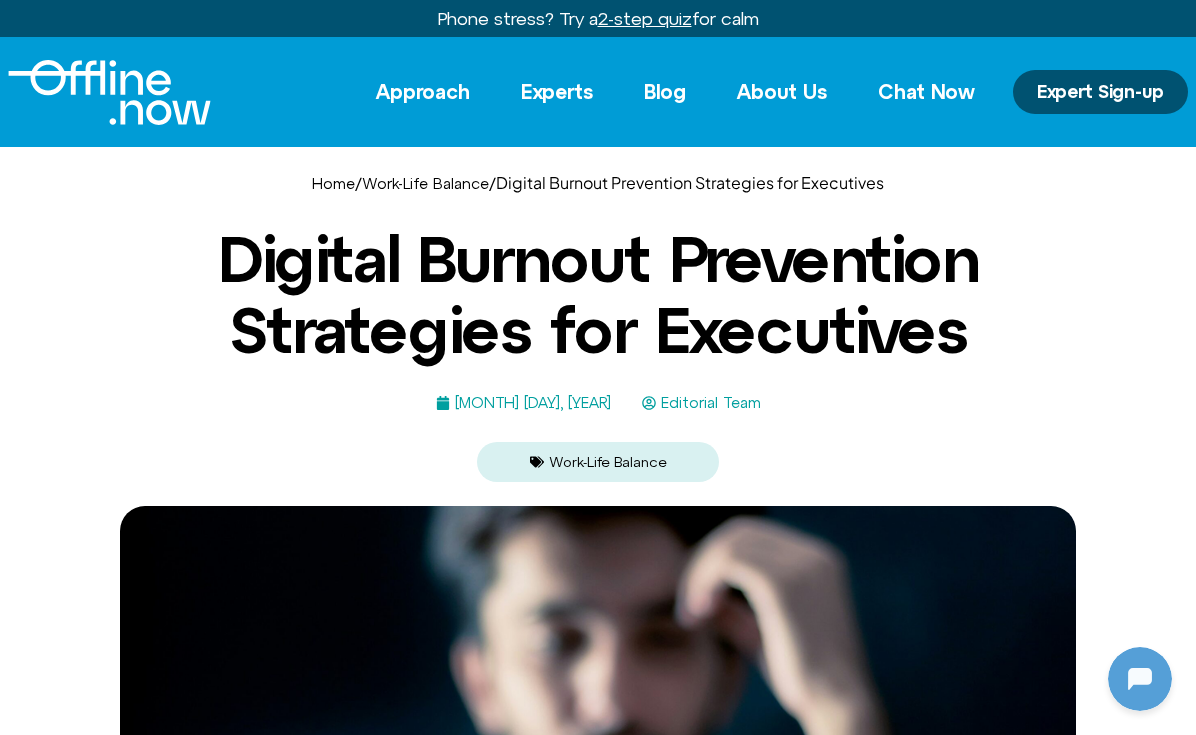 scroll, scrollTop: 0, scrollLeft: 0, axis: both 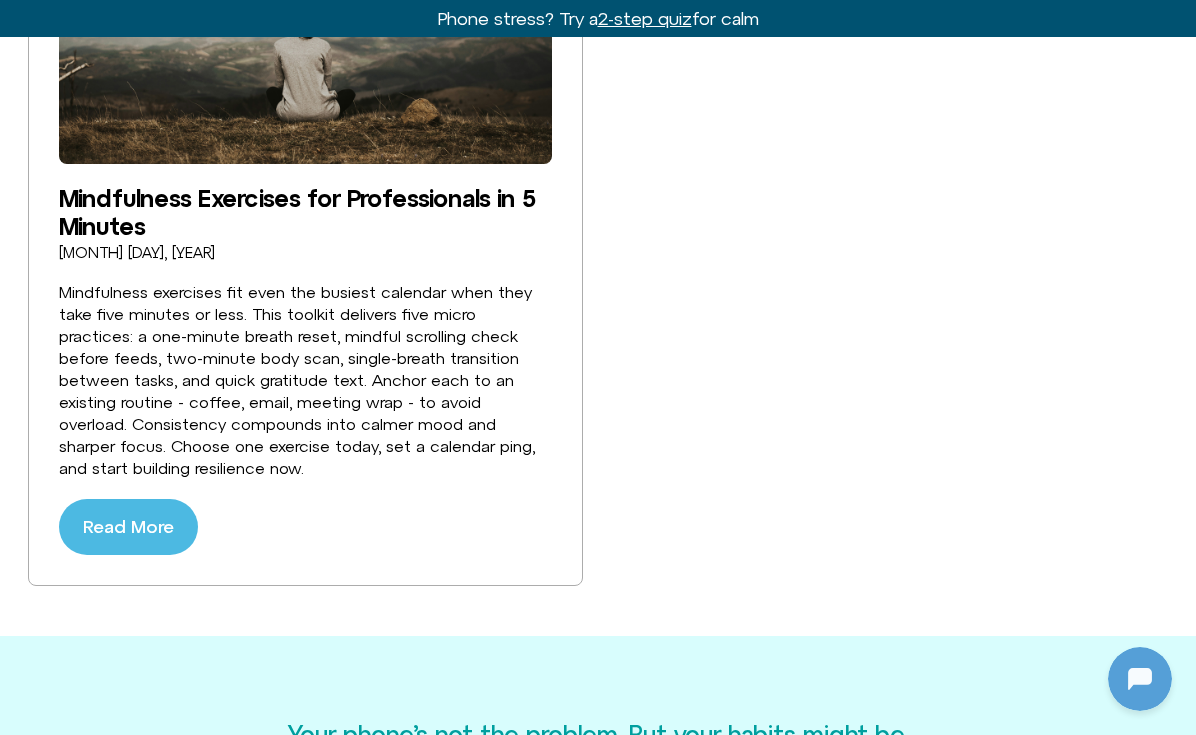 click on "Read More" 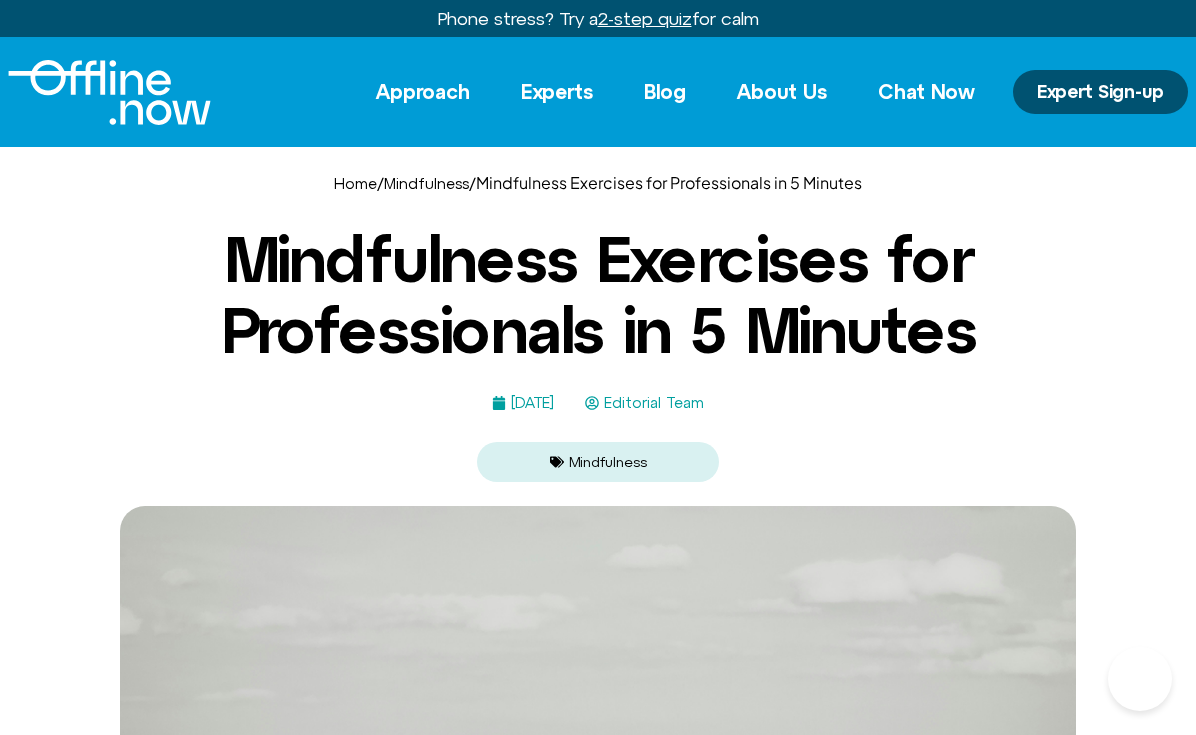 scroll, scrollTop: 0, scrollLeft: 0, axis: both 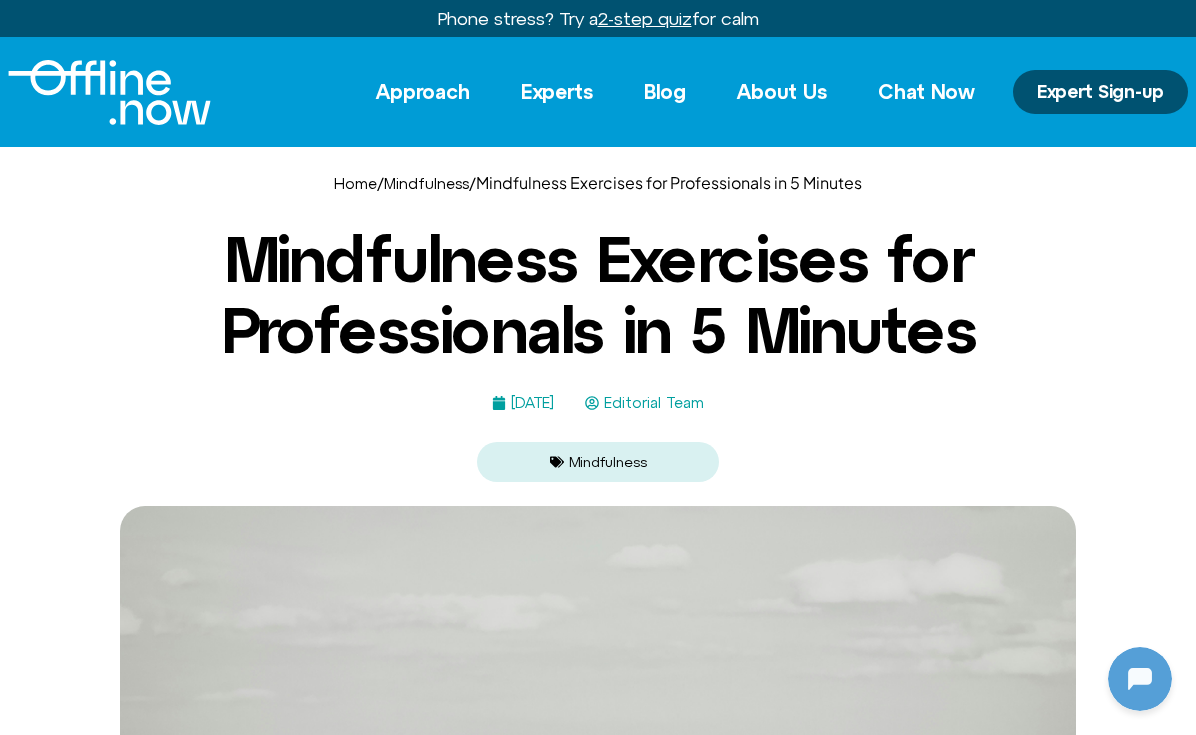 click on "Home   /   Mindfulness   /   Mindfulness Exercises for Professionals in 5 Minutes
Mindfulness Exercises for Professionals in 5 Minutes
[DATE]
Editorial Team
Mindfulness" at bounding box center (598, 326) 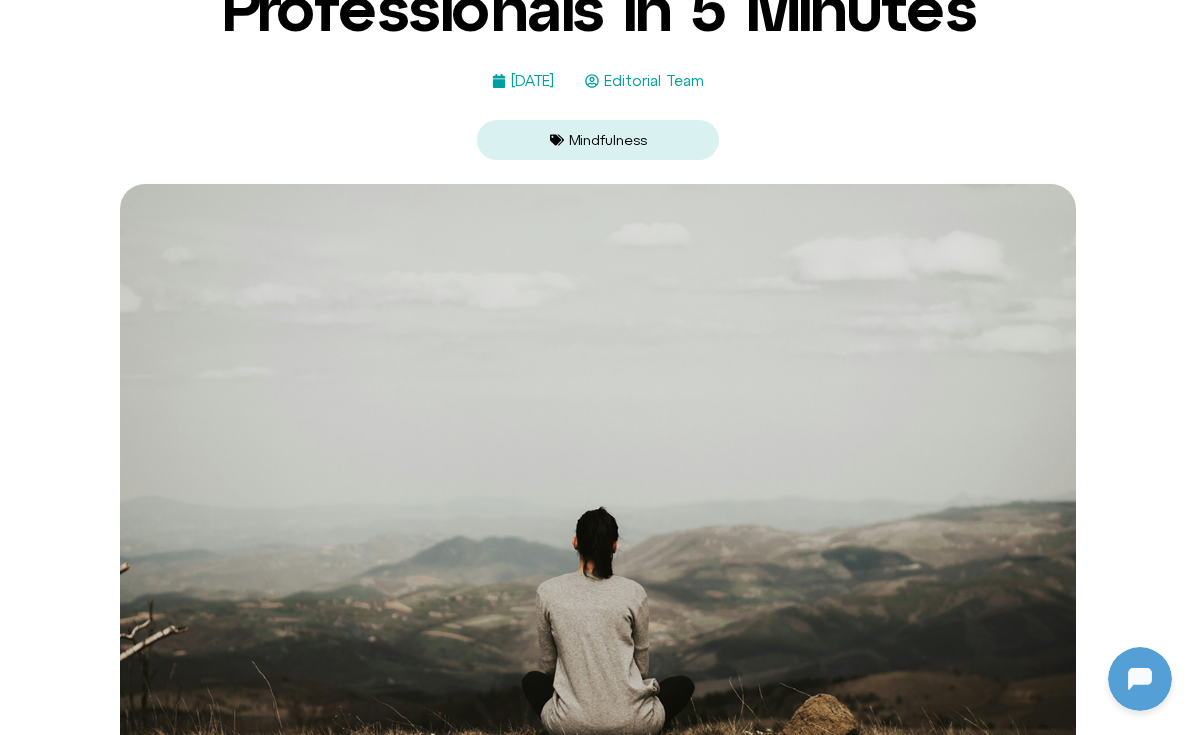 scroll, scrollTop: 314, scrollLeft: 0, axis: vertical 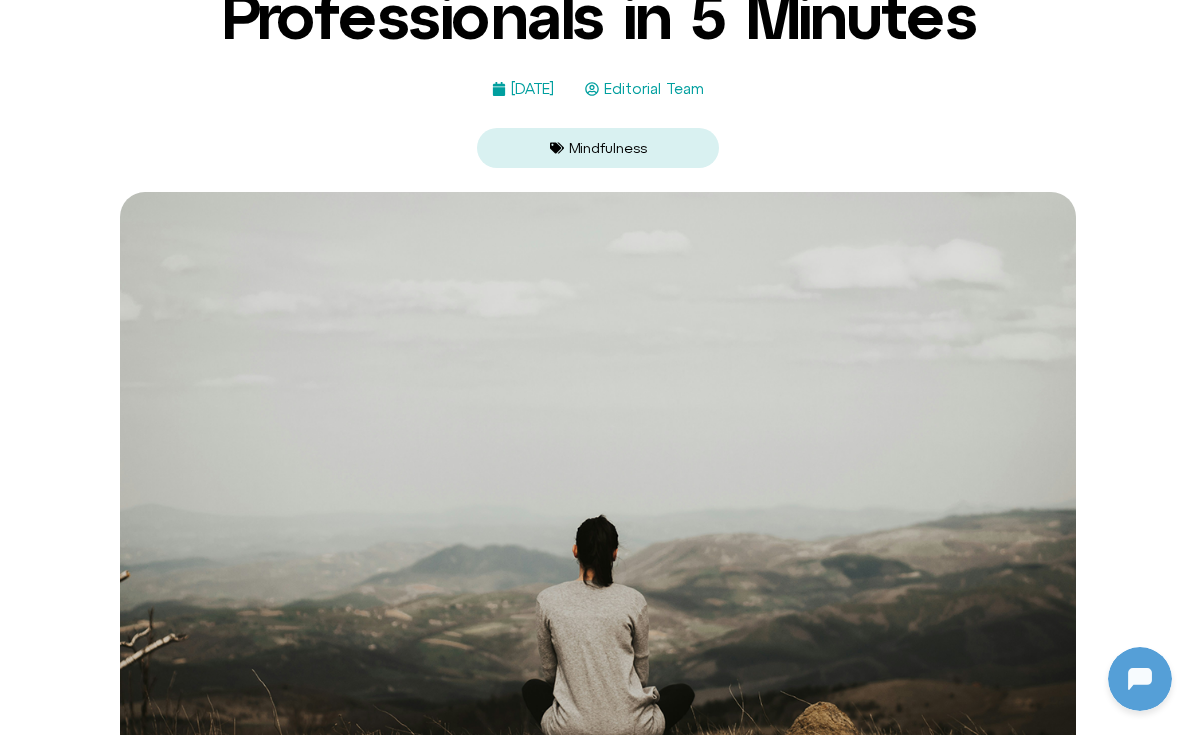 click at bounding box center [598, 511] 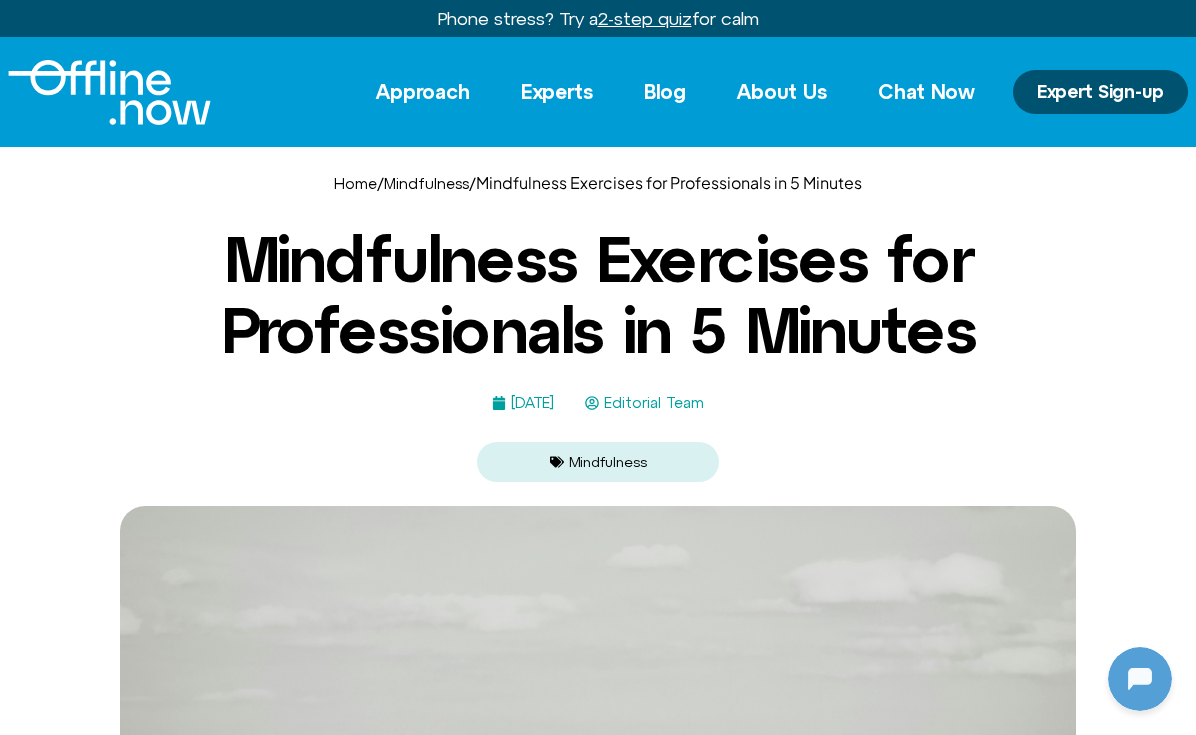 scroll, scrollTop: 0, scrollLeft: 0, axis: both 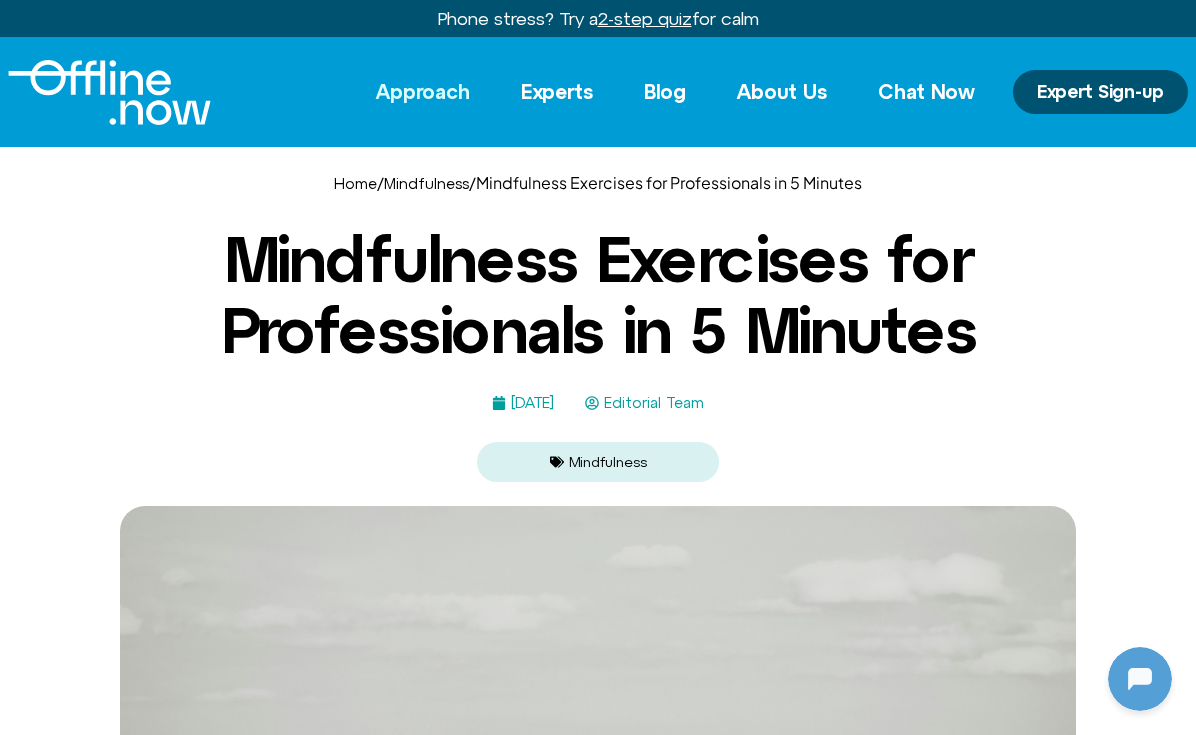 click on "Approach" 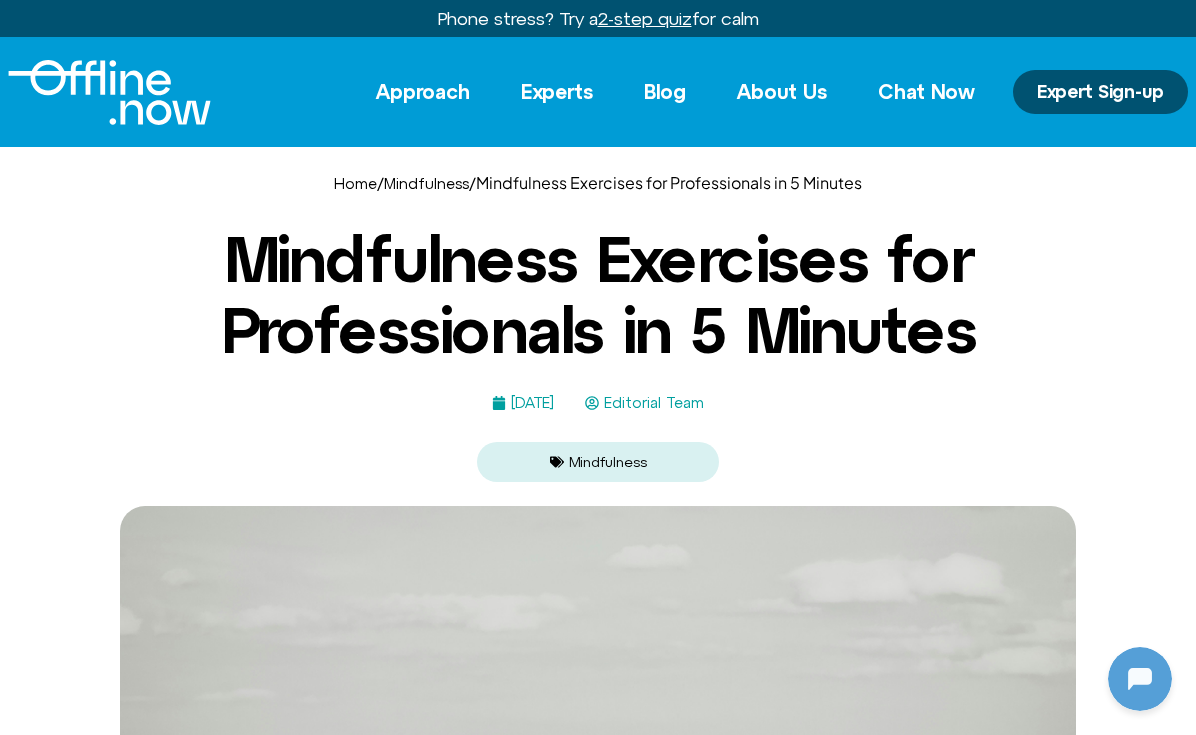 click on "Home   /   Mindfulness   /   Mindfulness Exercises for Professionals in 5 Minutes
Mindfulness Exercises for Professionals in 5 Minutes
April 21, 2025
Editorial Team
Mindfulness" at bounding box center [598, 326] 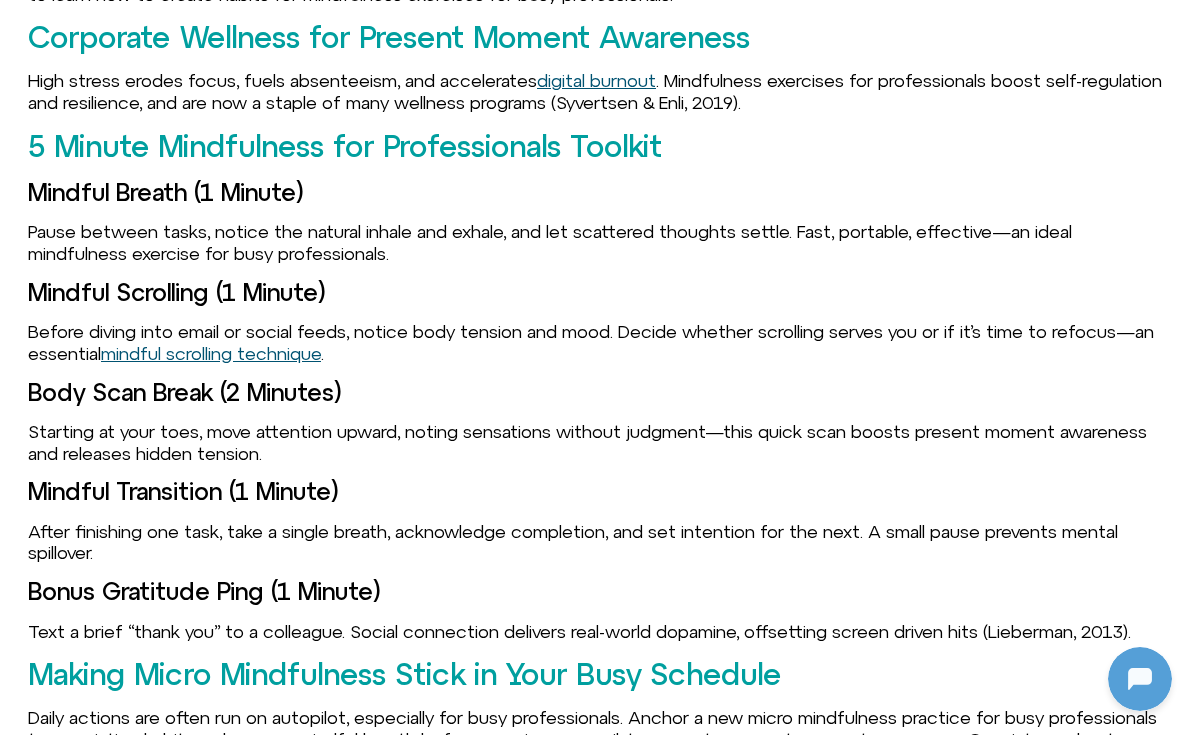 scroll, scrollTop: 1544, scrollLeft: 0, axis: vertical 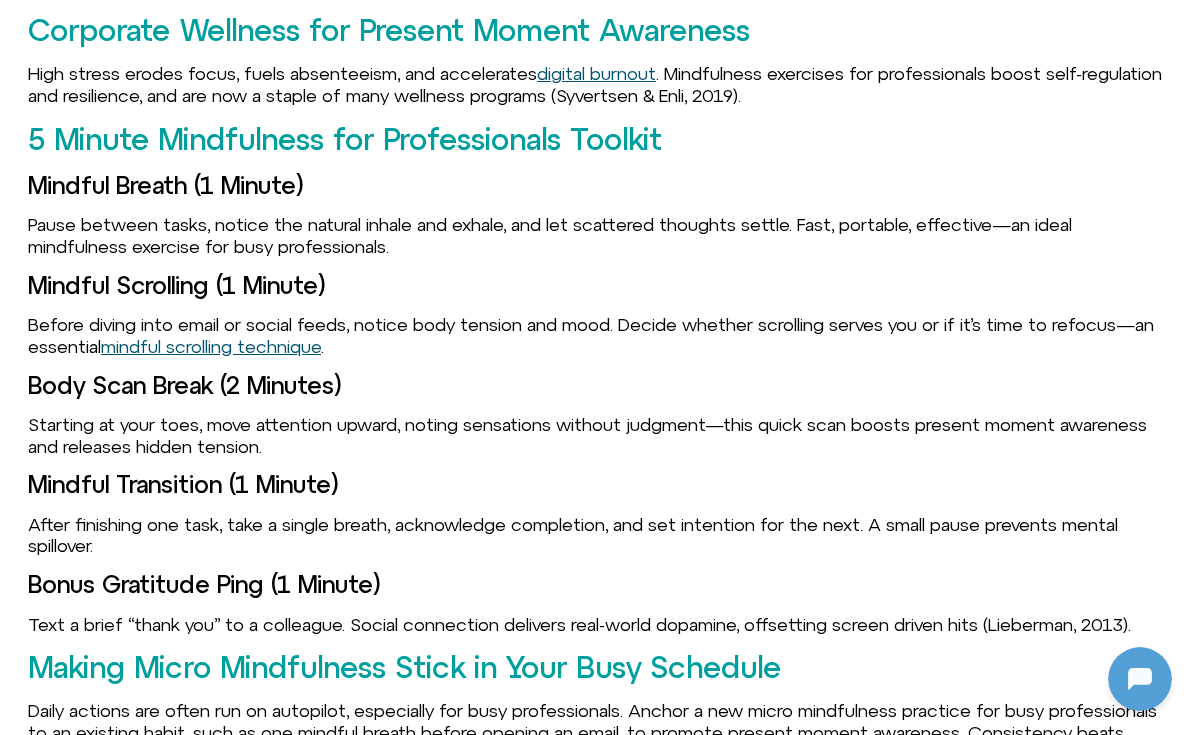 click on "Mindful Breath (1 Minute)" at bounding box center (598, 185) 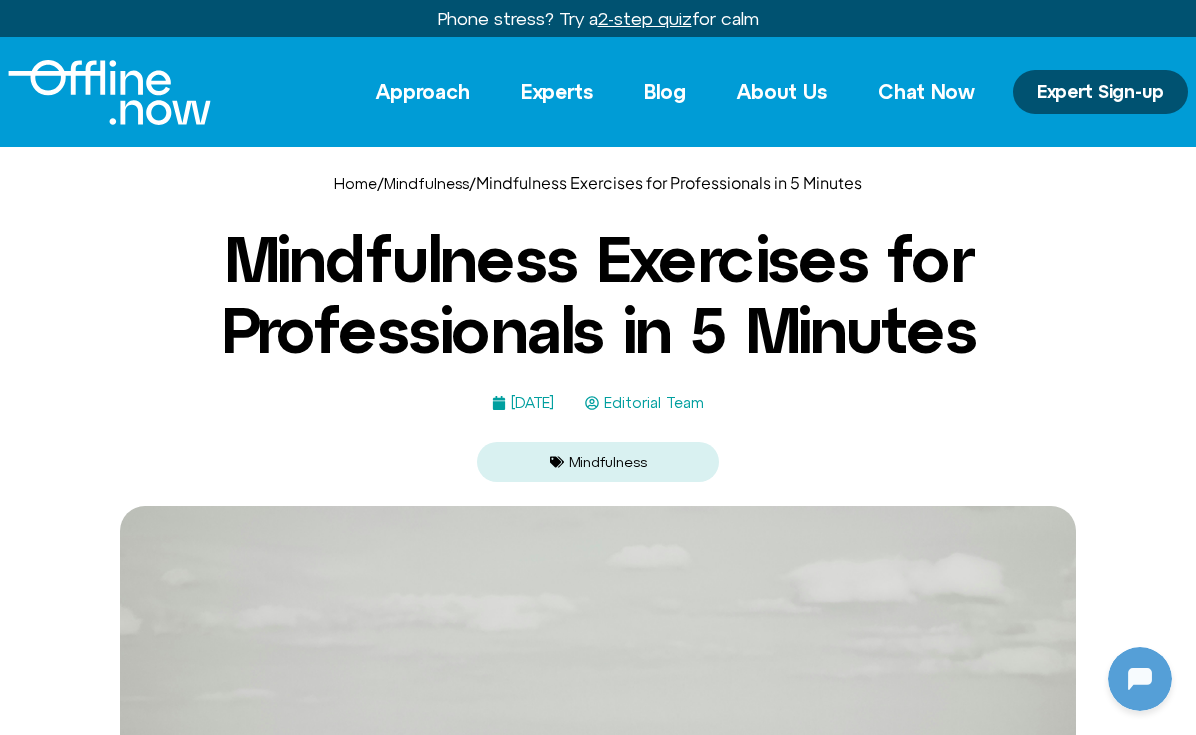 scroll, scrollTop: 0, scrollLeft: 0, axis: both 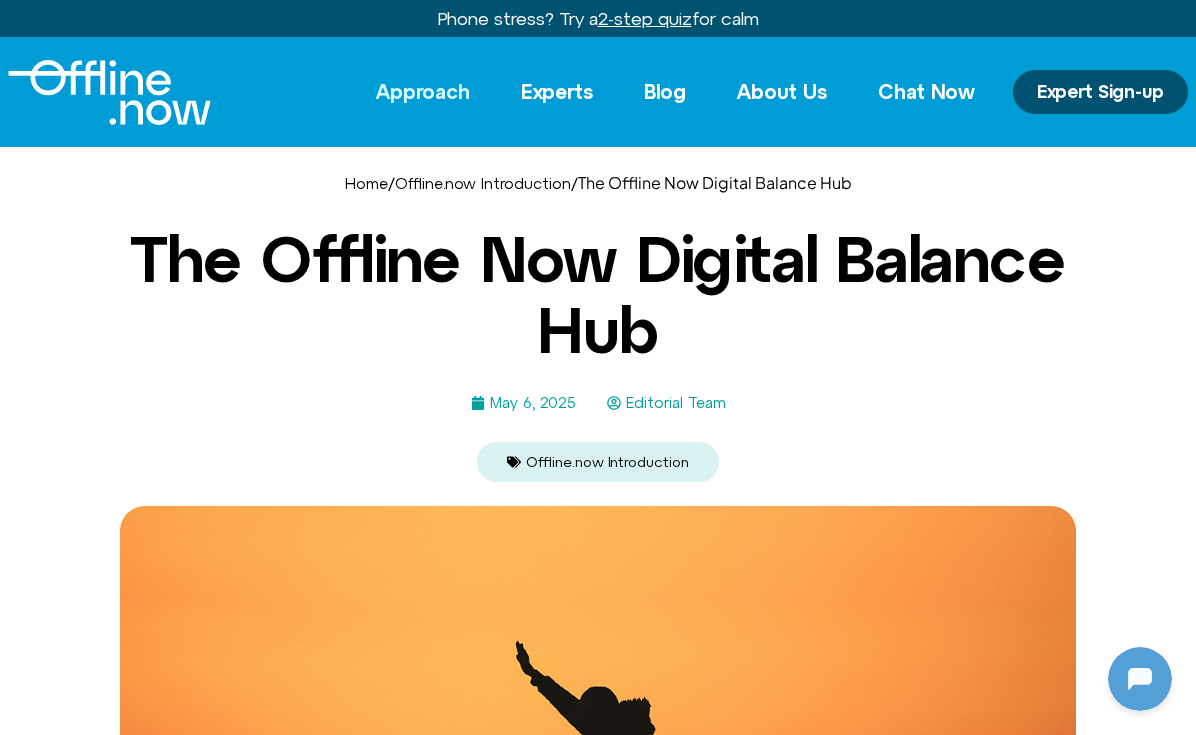 click on "The Offline Now Digital Balance Hub" at bounding box center (598, 294) 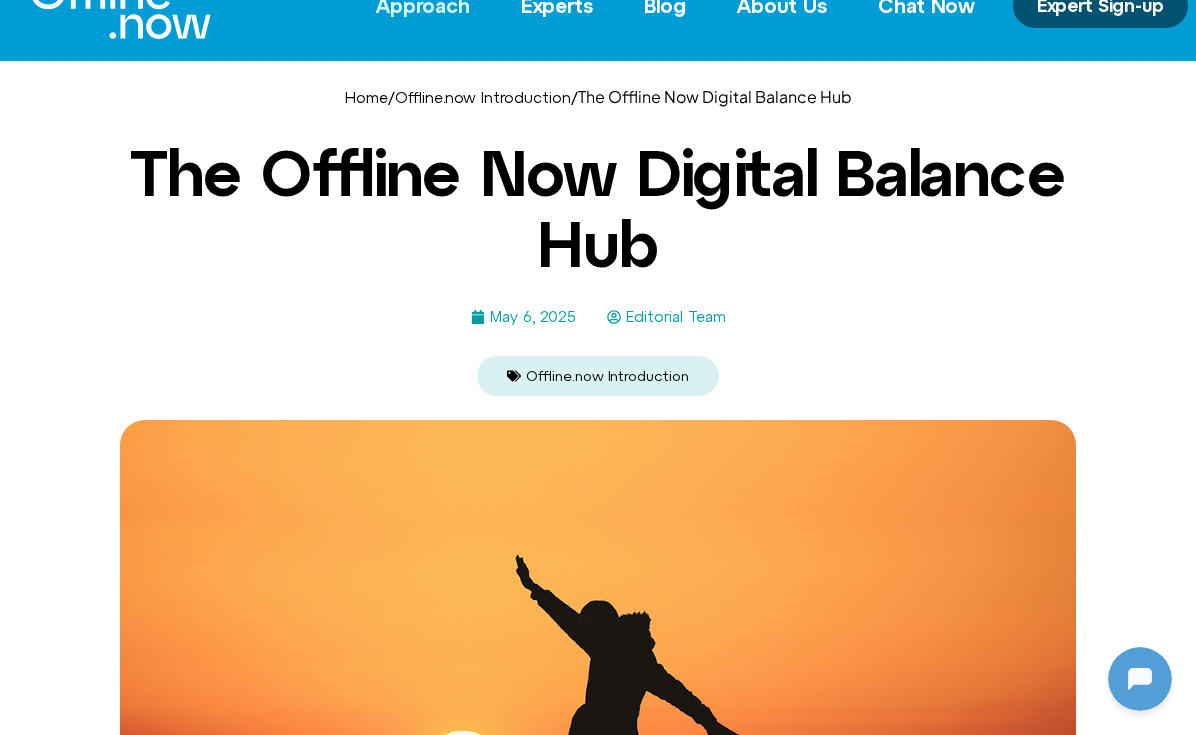 scroll, scrollTop: 78, scrollLeft: 0, axis: vertical 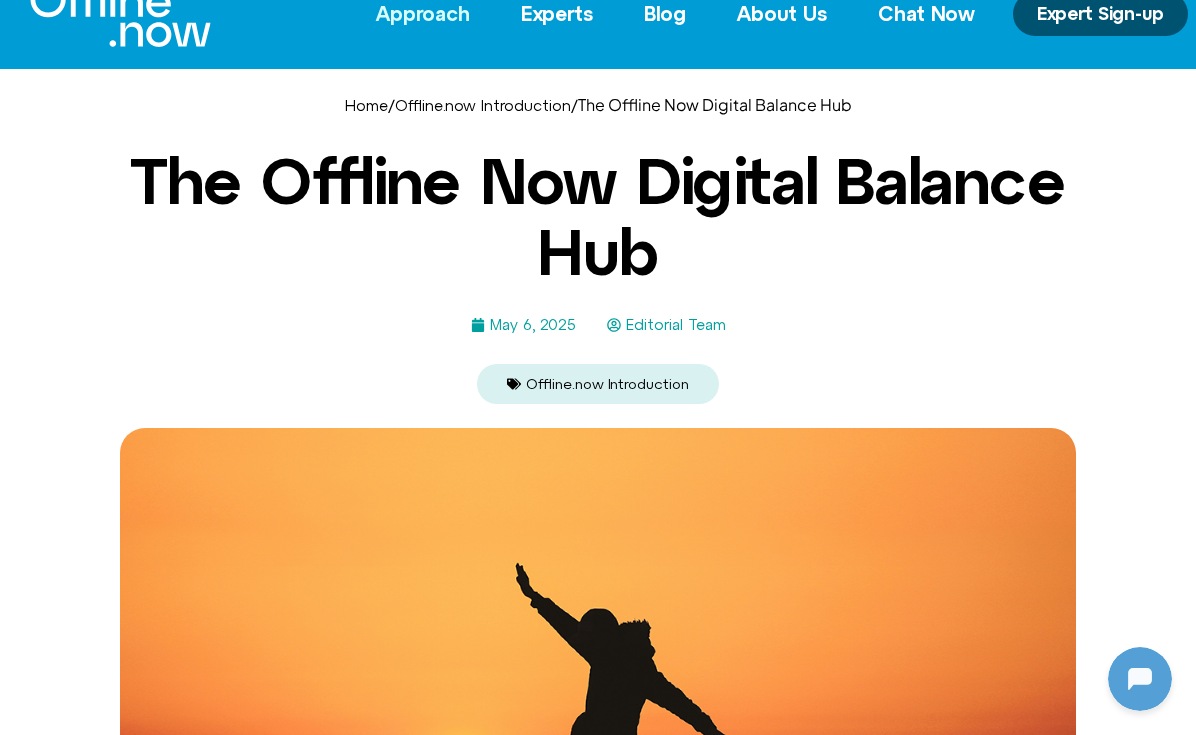click at bounding box center [598, 747] 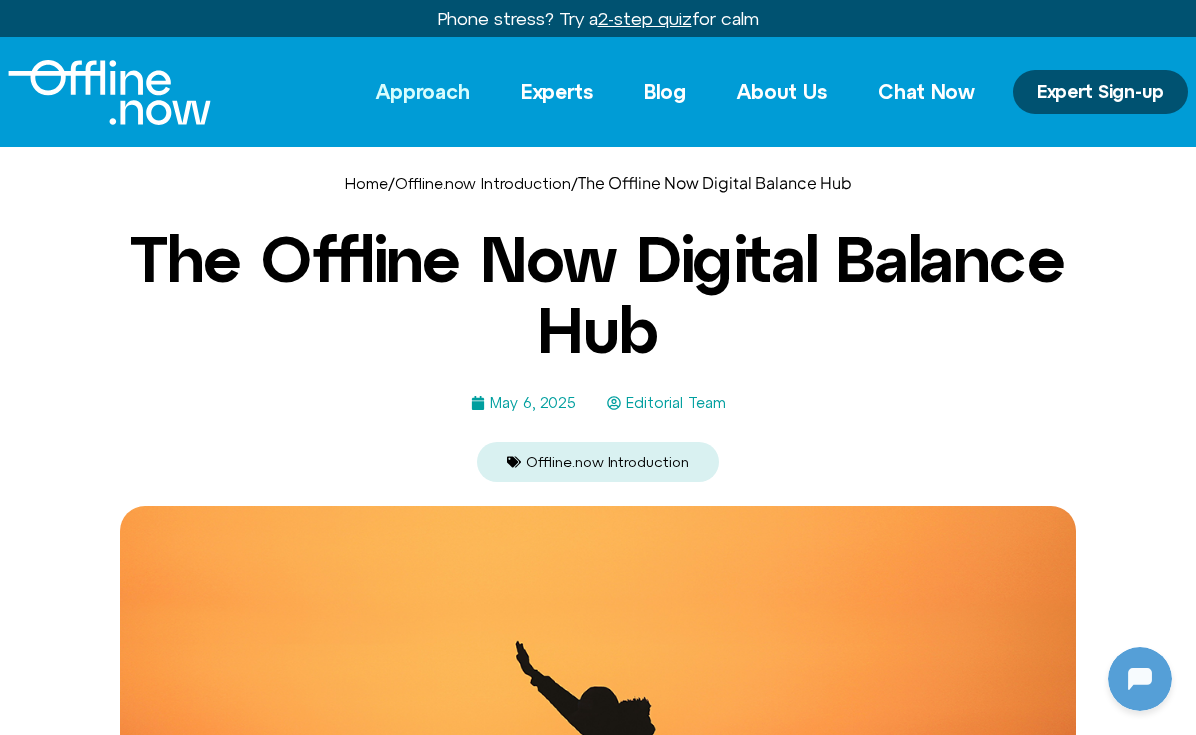 scroll, scrollTop: 0, scrollLeft: 0, axis: both 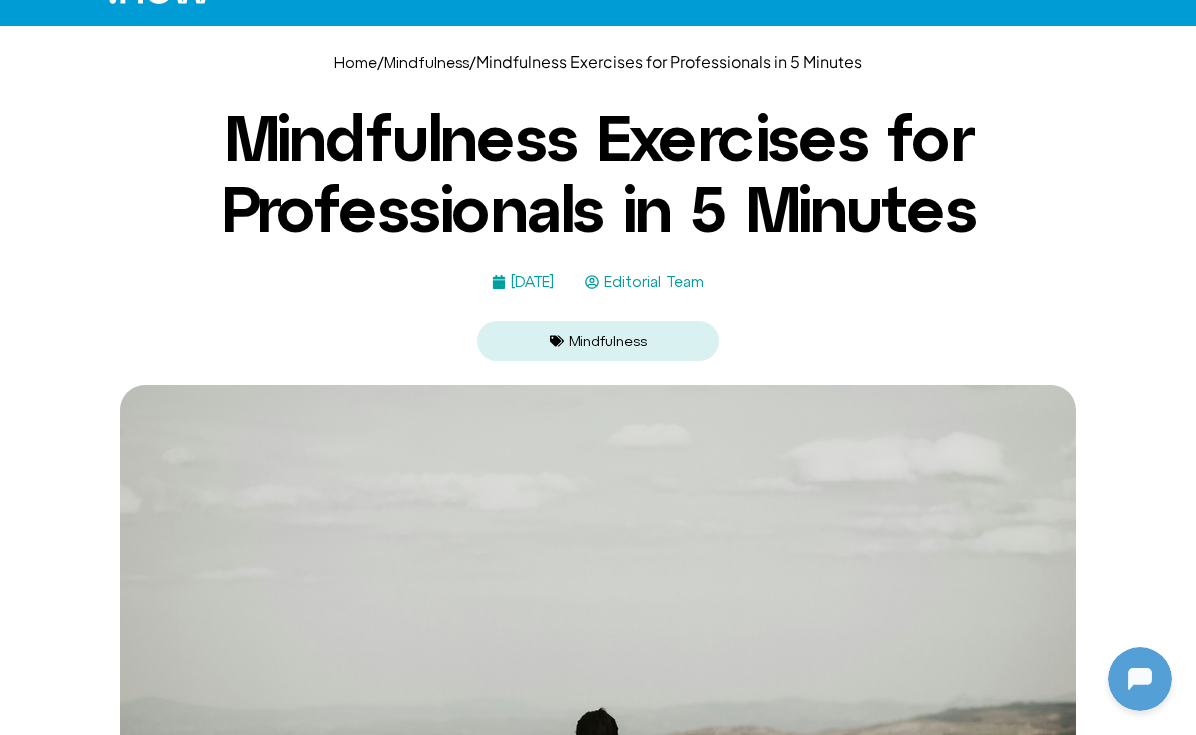 click on "Mindfulness Exercises for Professionals in 5 Minutes" at bounding box center [598, 173] 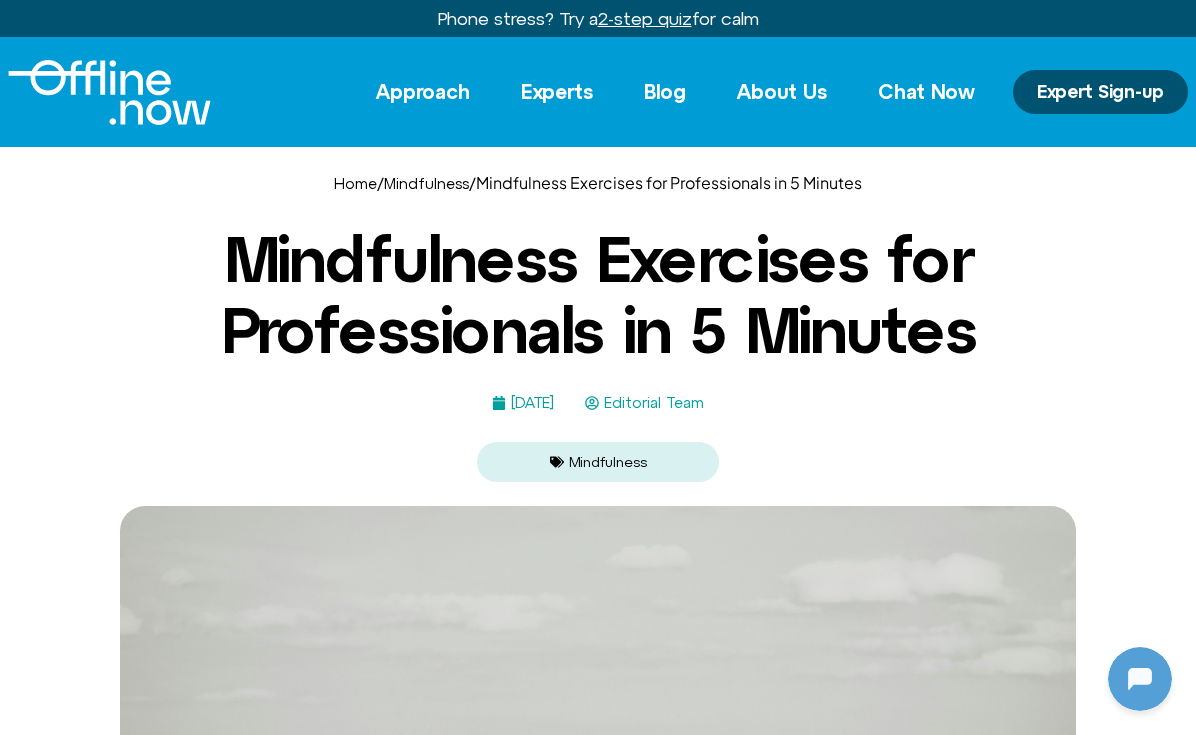 scroll, scrollTop: 0, scrollLeft: 0, axis: both 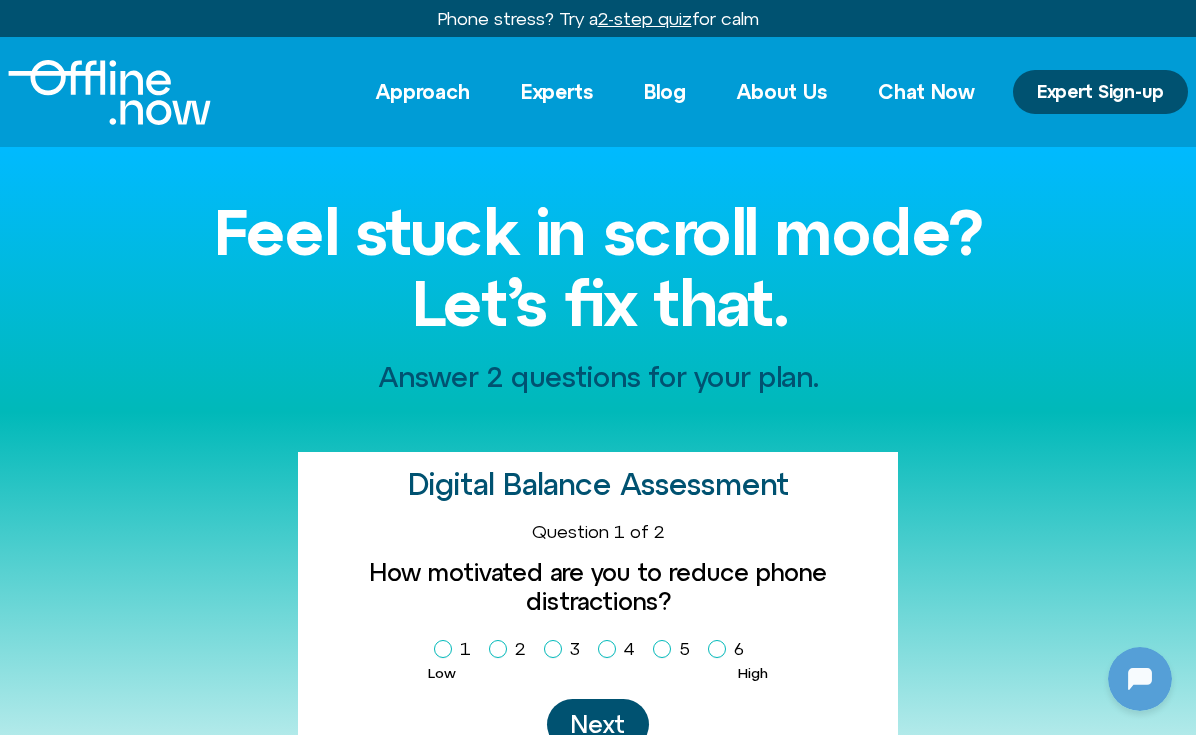 click on "Feel stuck in scroll mode? Let’s fix that.
Answer 2 questions for your plan." at bounding box center [598, 279] 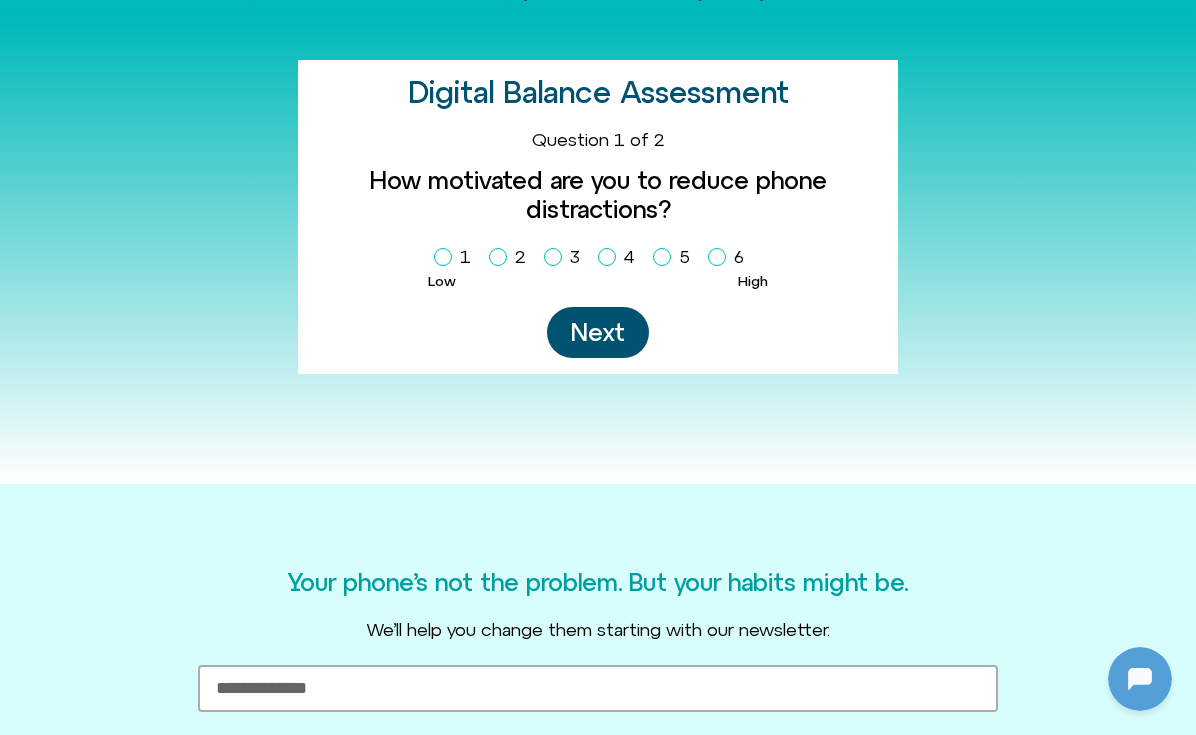 scroll, scrollTop: 393, scrollLeft: 0, axis: vertical 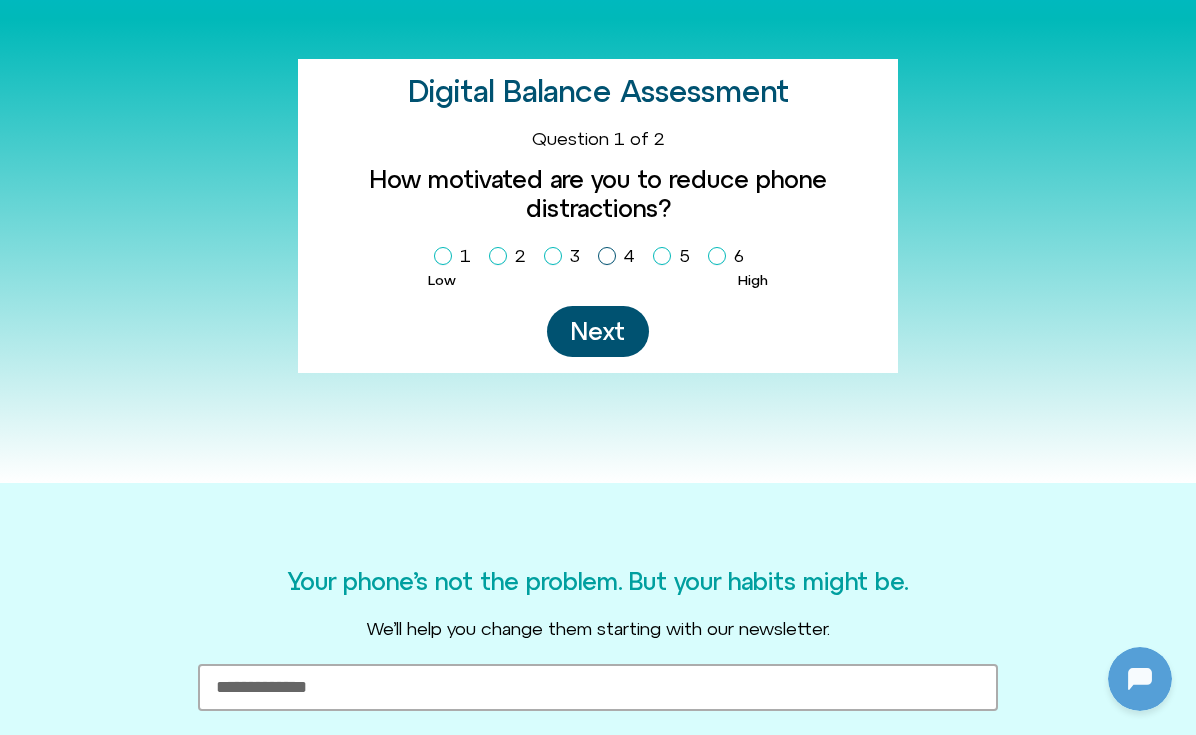 click 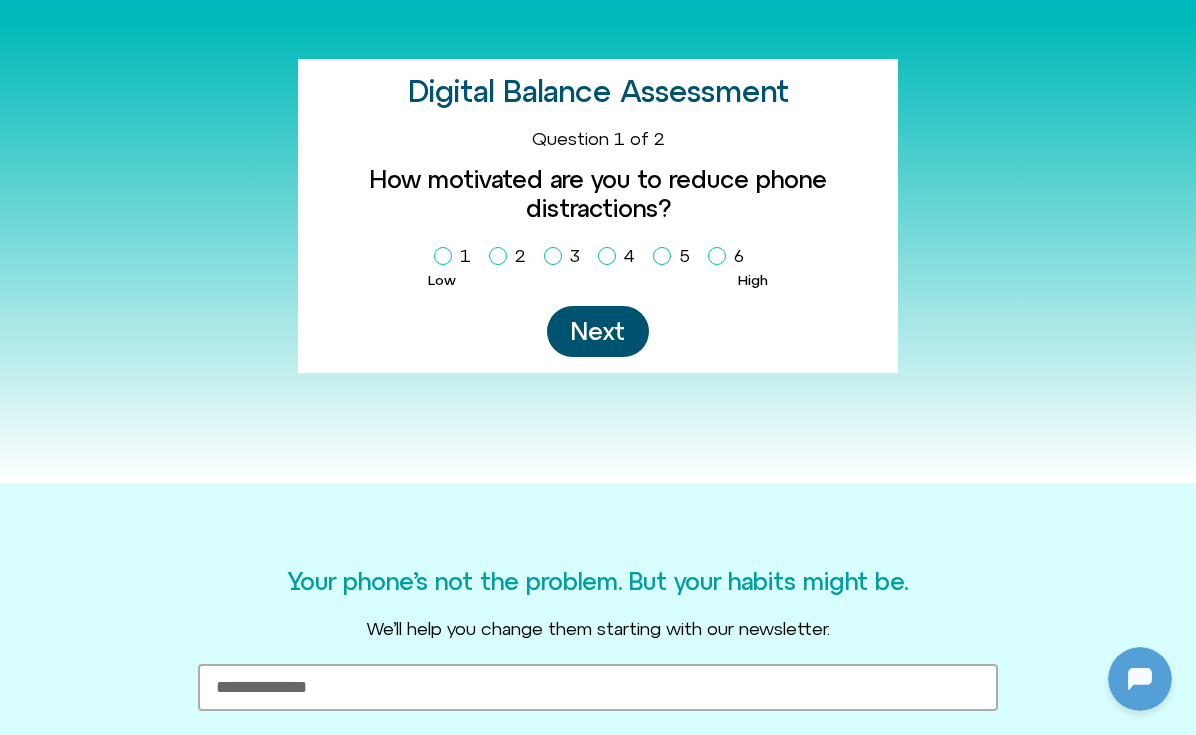 click on "Next" at bounding box center (598, 331) 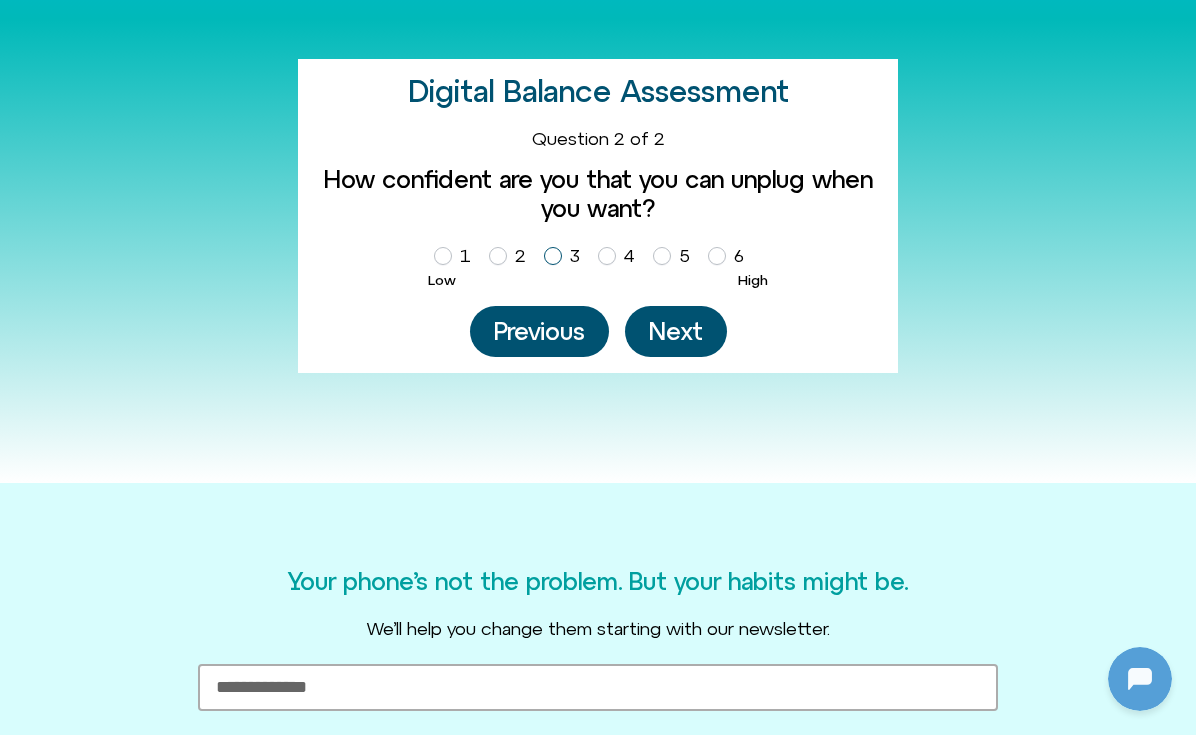 click at bounding box center [553, 256] 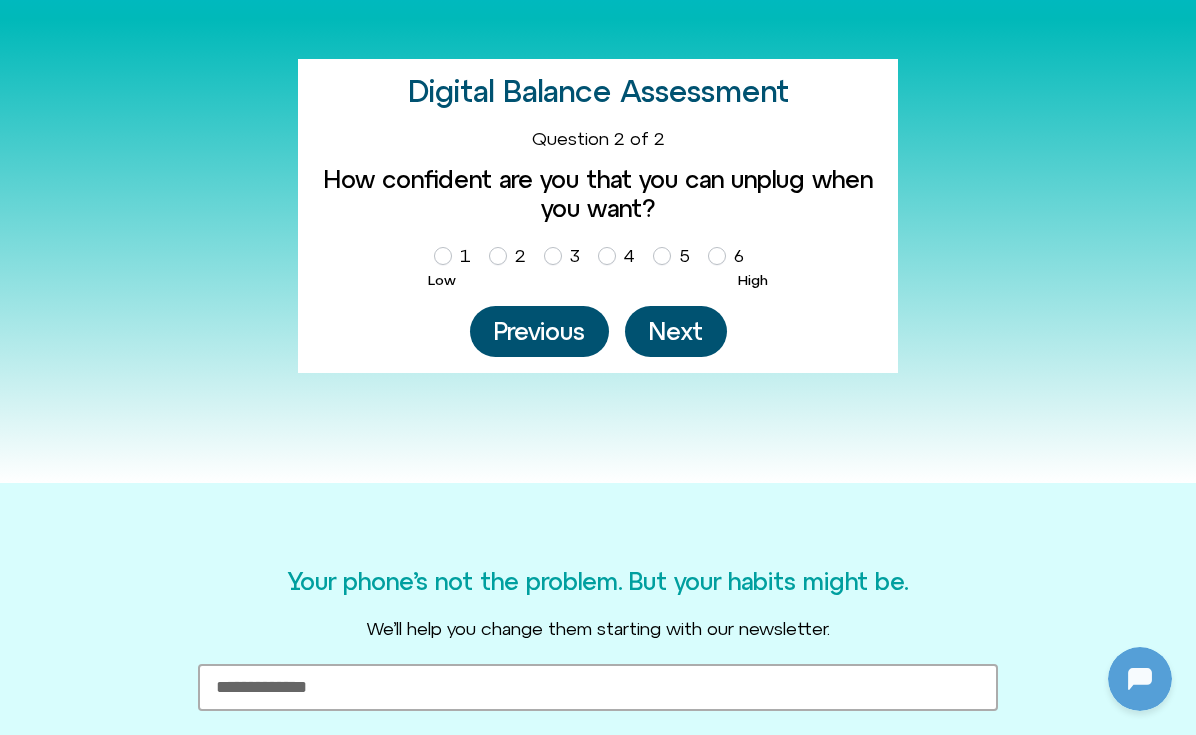 click on "Next" at bounding box center [676, 331] 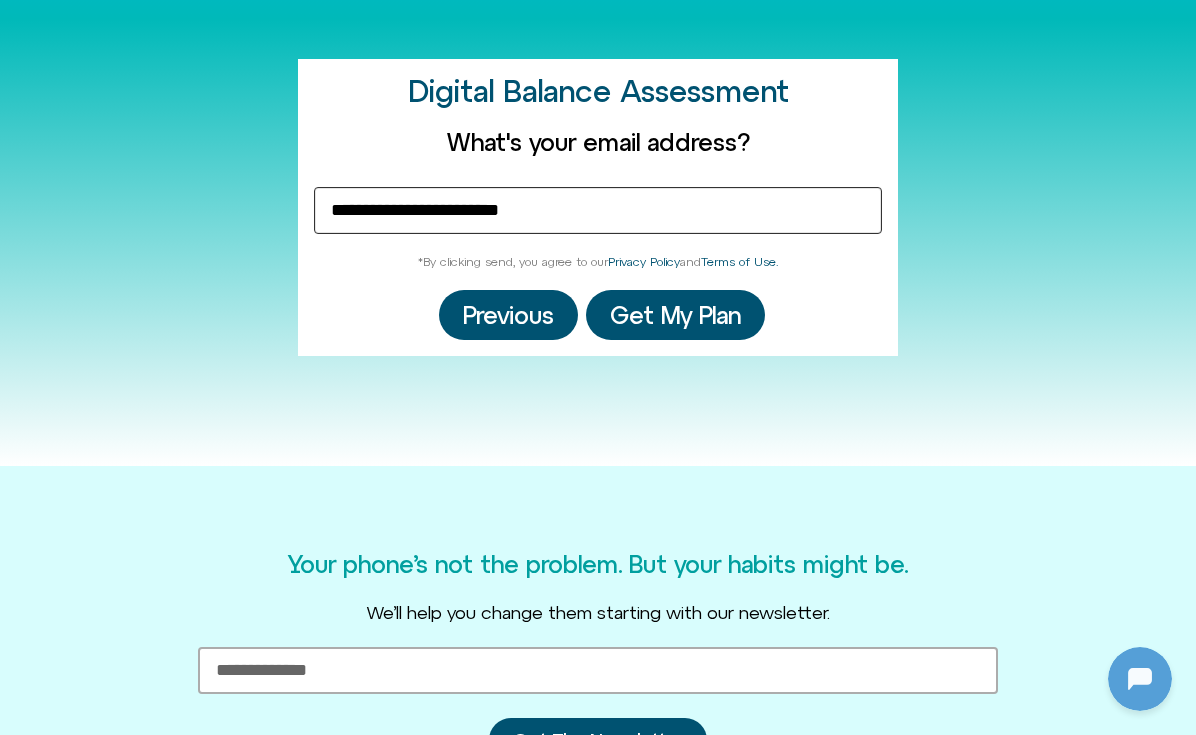 type on "**********" 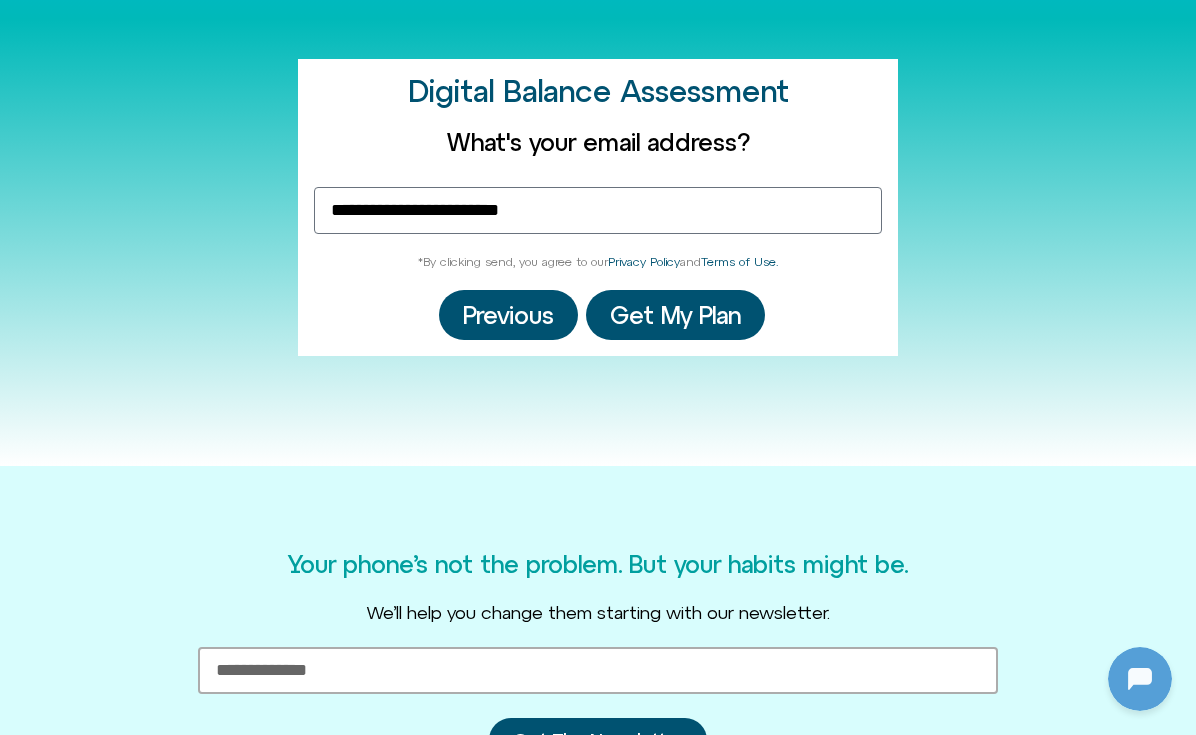 click on "Get My Plan" at bounding box center [675, 315] 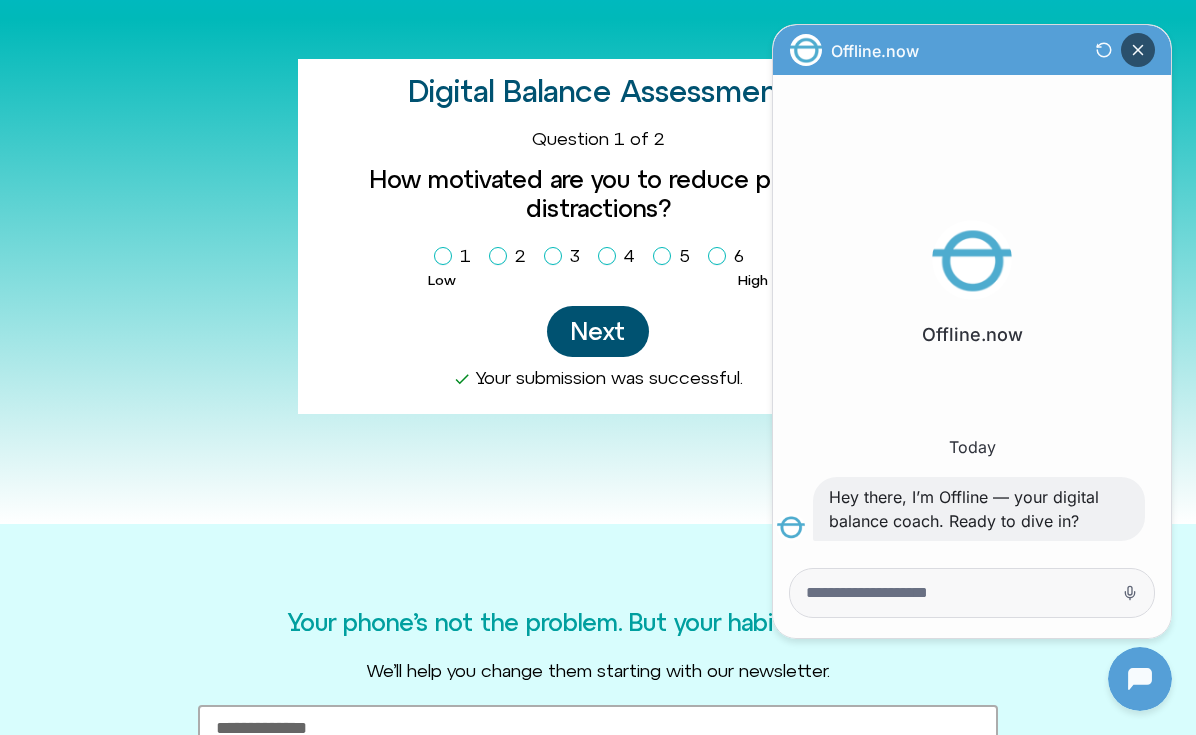 click 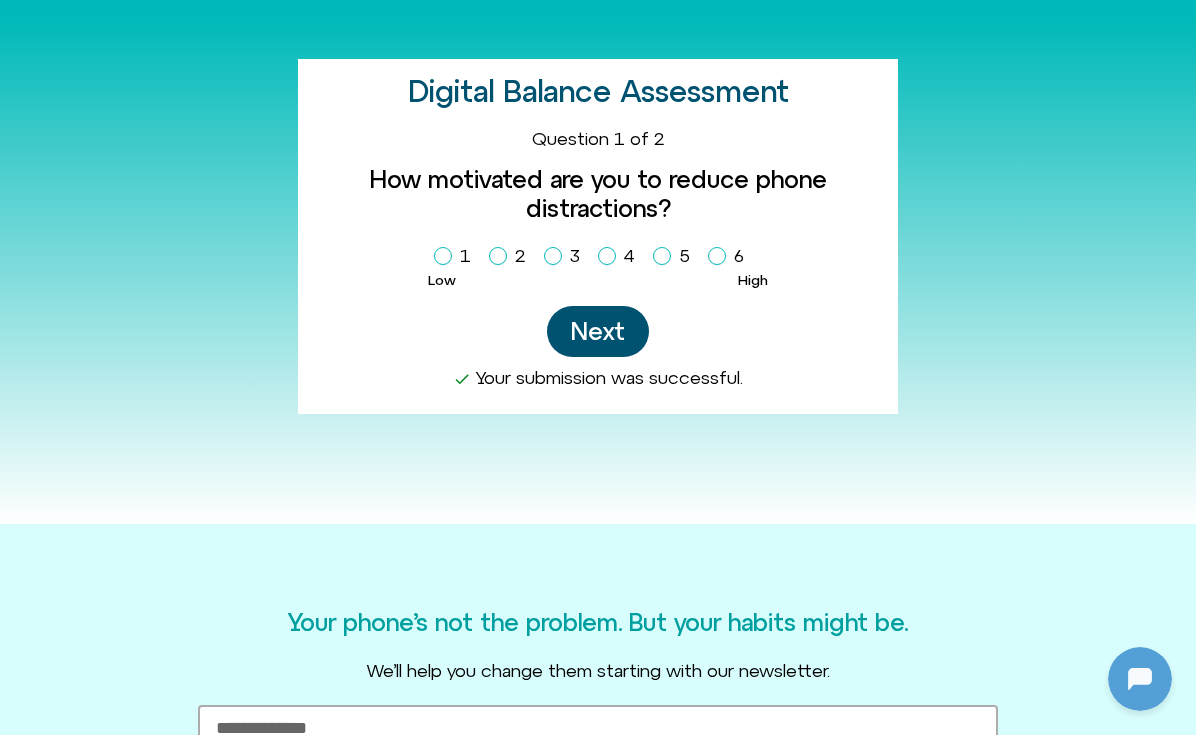 scroll, scrollTop: 56, scrollLeft: 0, axis: vertical 